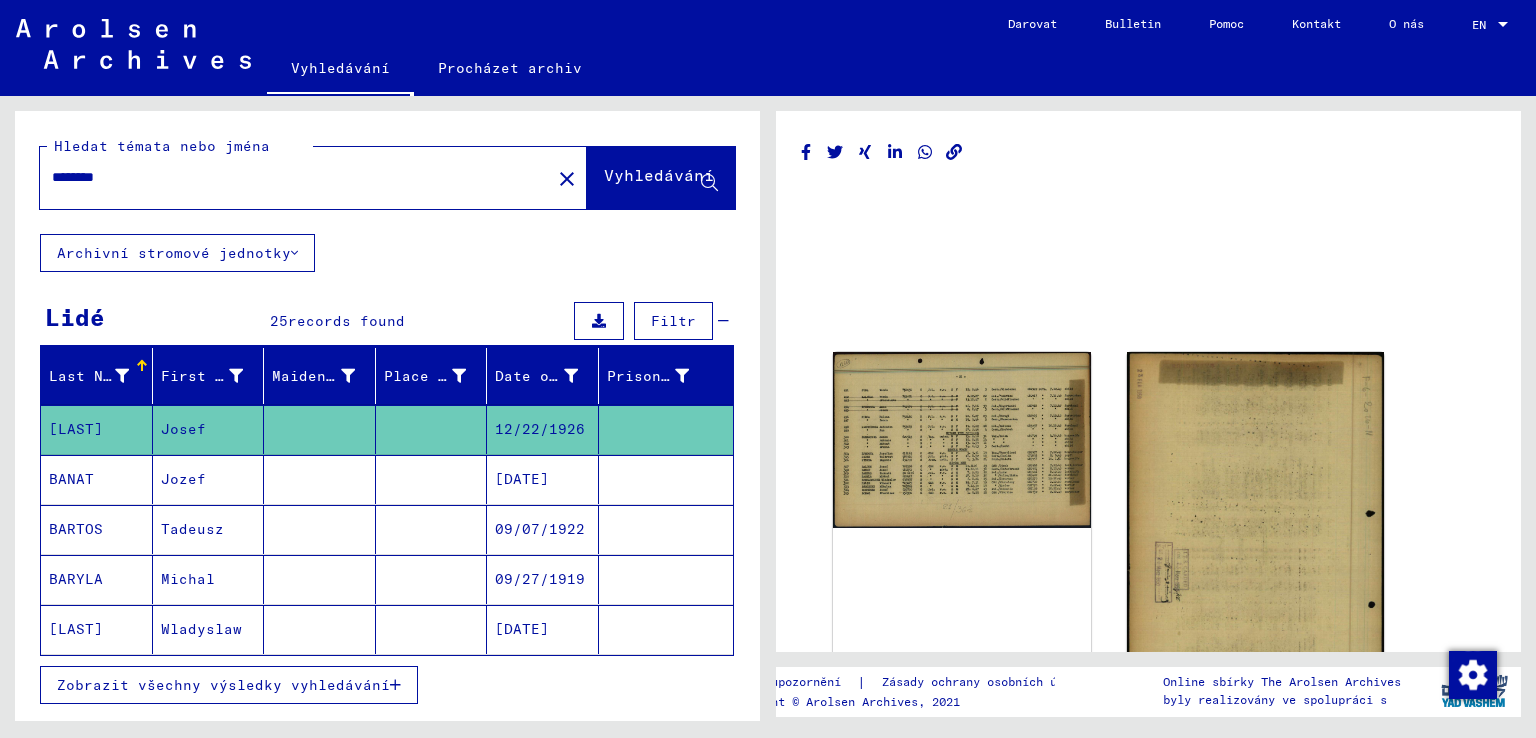 scroll, scrollTop: 0, scrollLeft: 0, axis: both 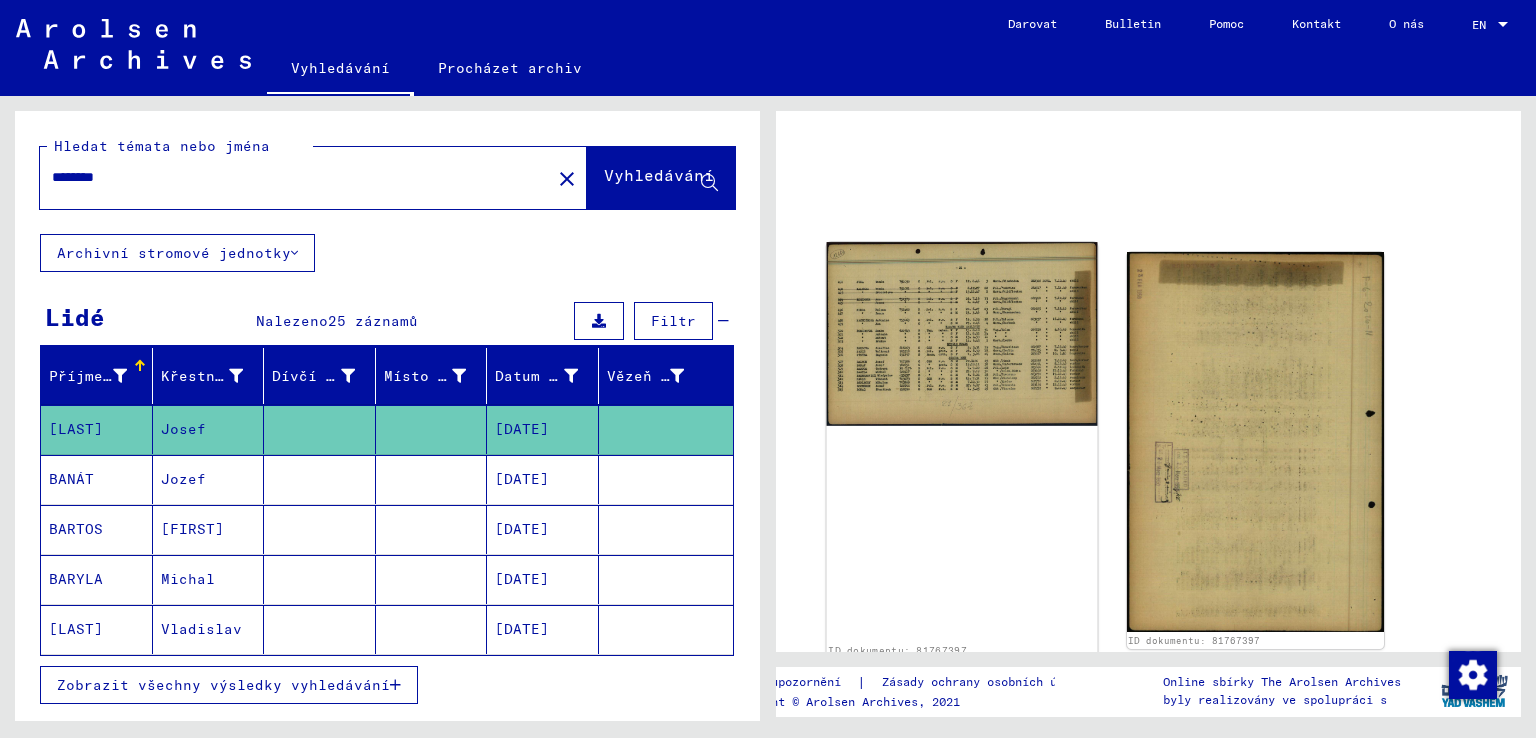 click 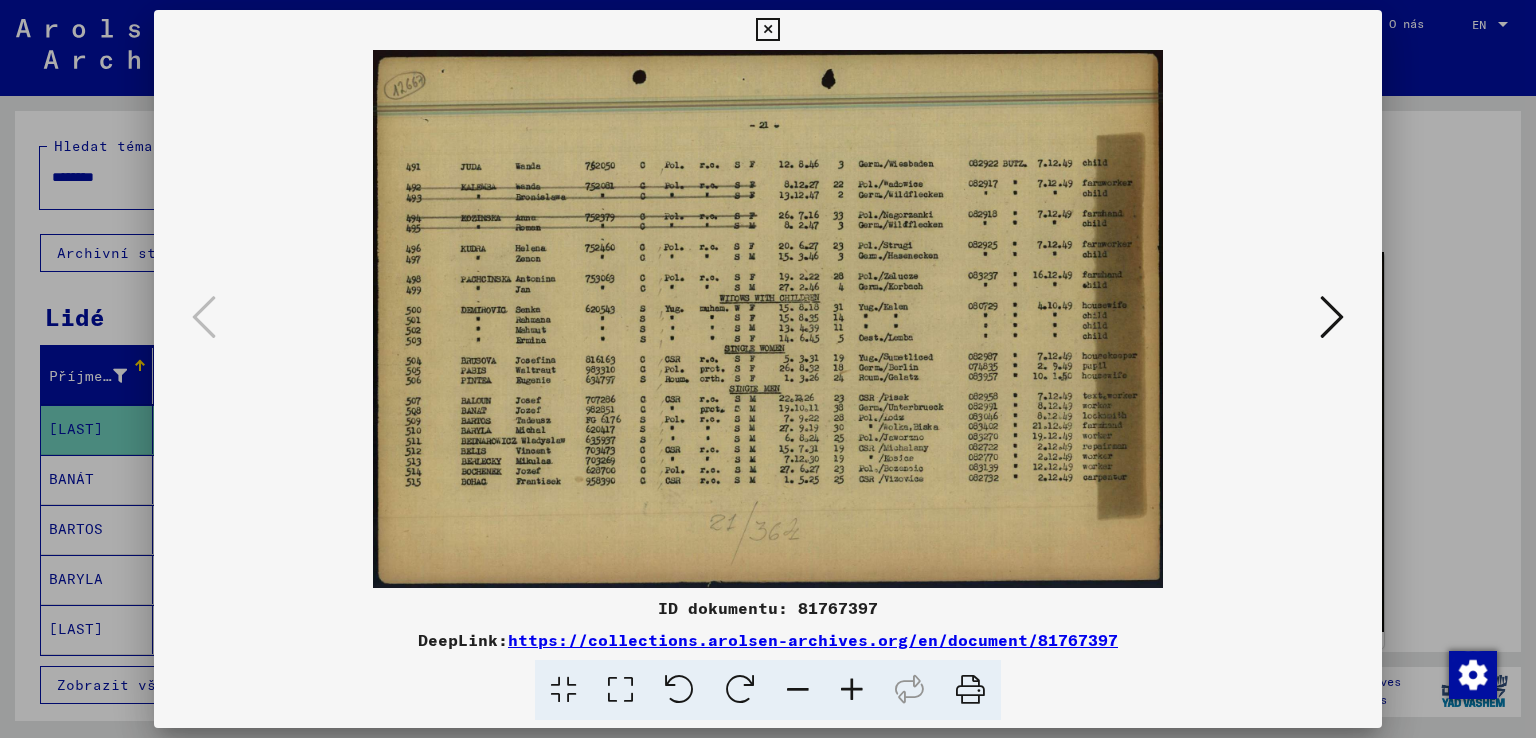 click at bounding box center [852, 690] 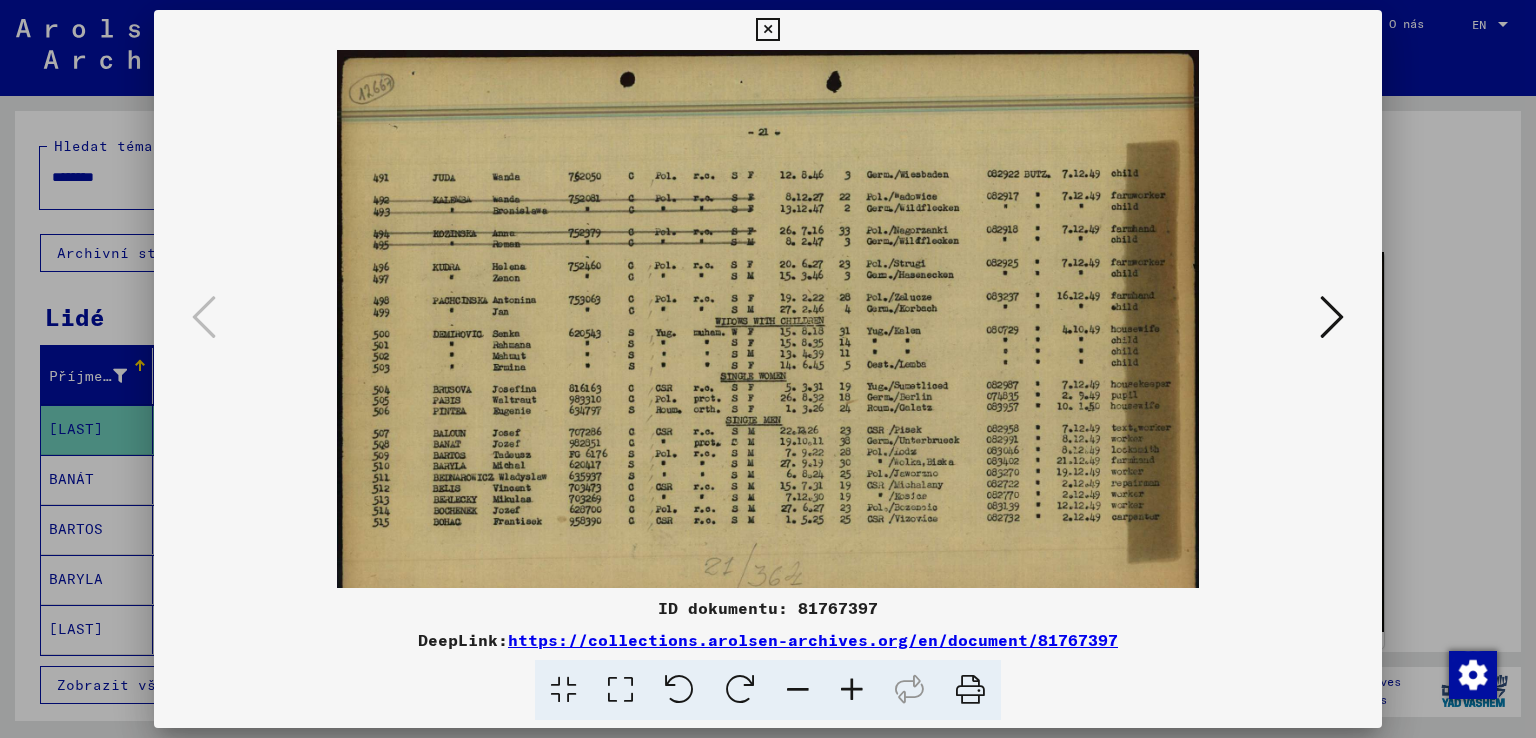 click at bounding box center (852, 690) 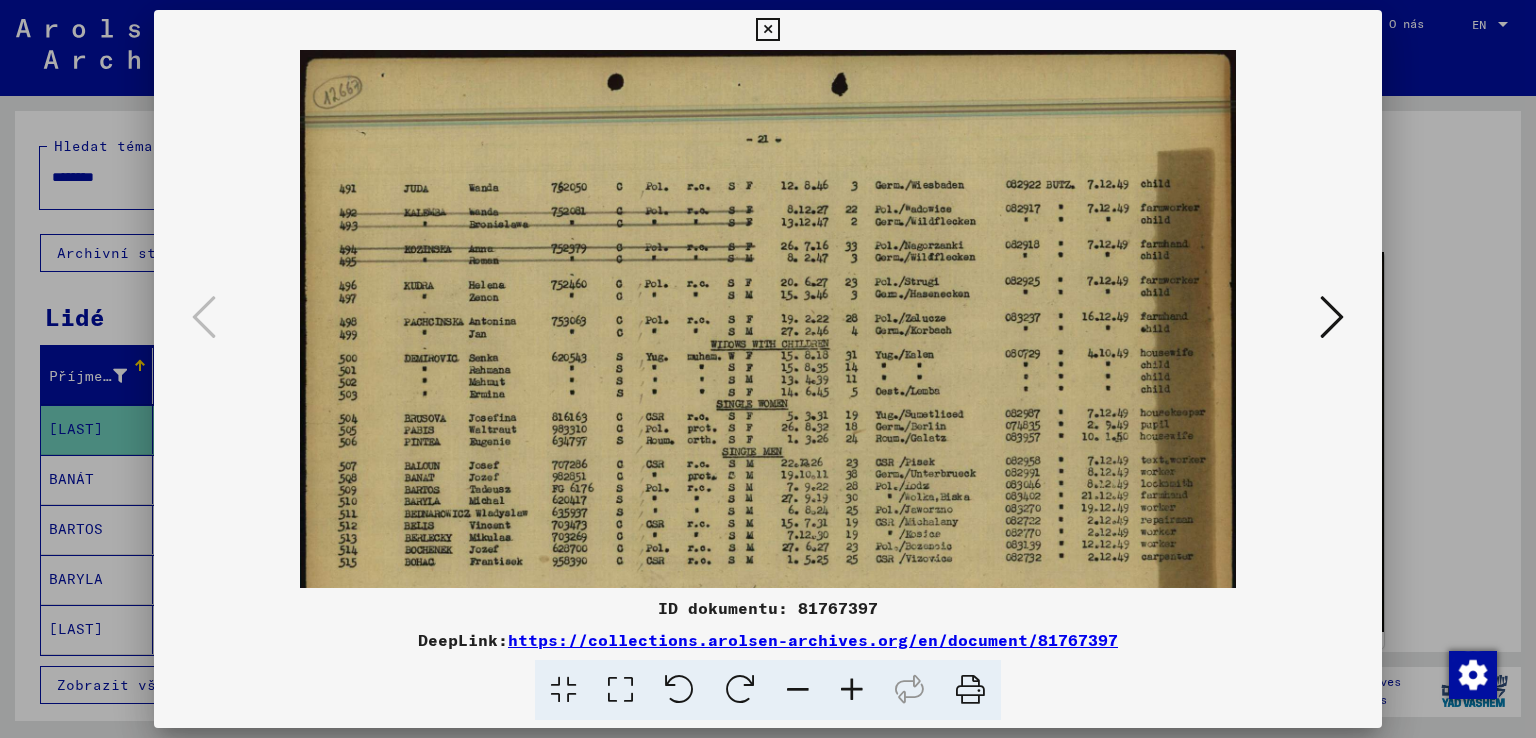 click at bounding box center (852, 690) 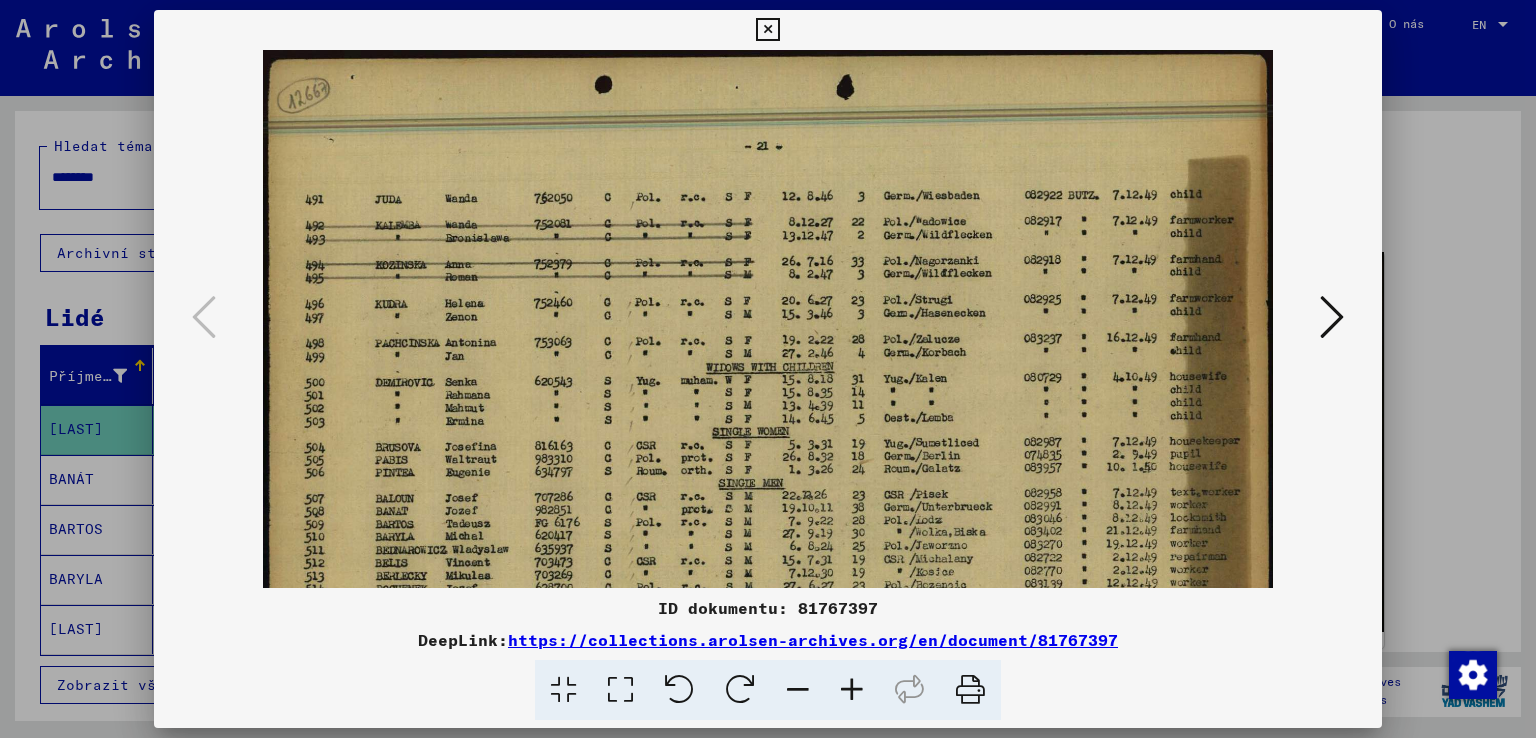 click at bounding box center [852, 690] 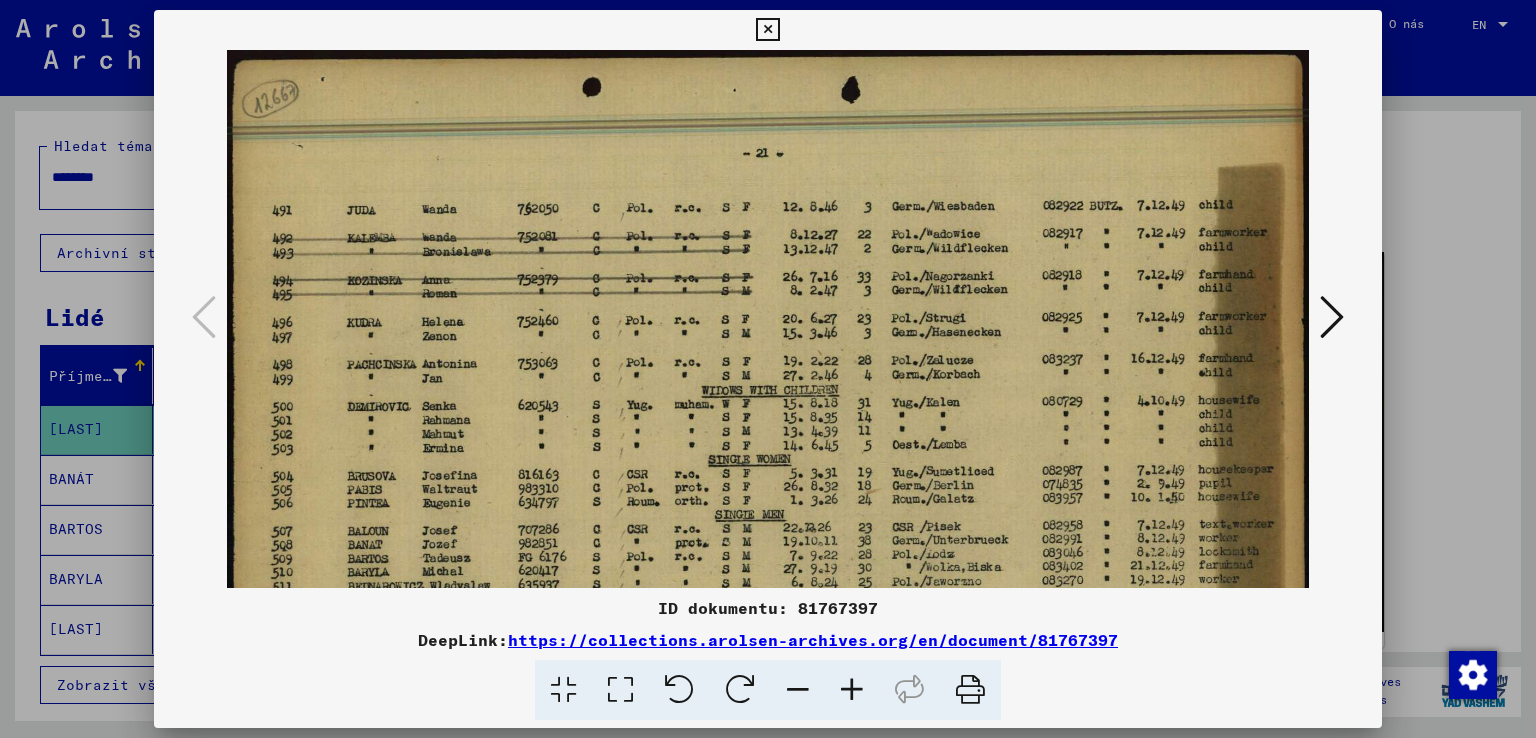 click at bounding box center (852, 690) 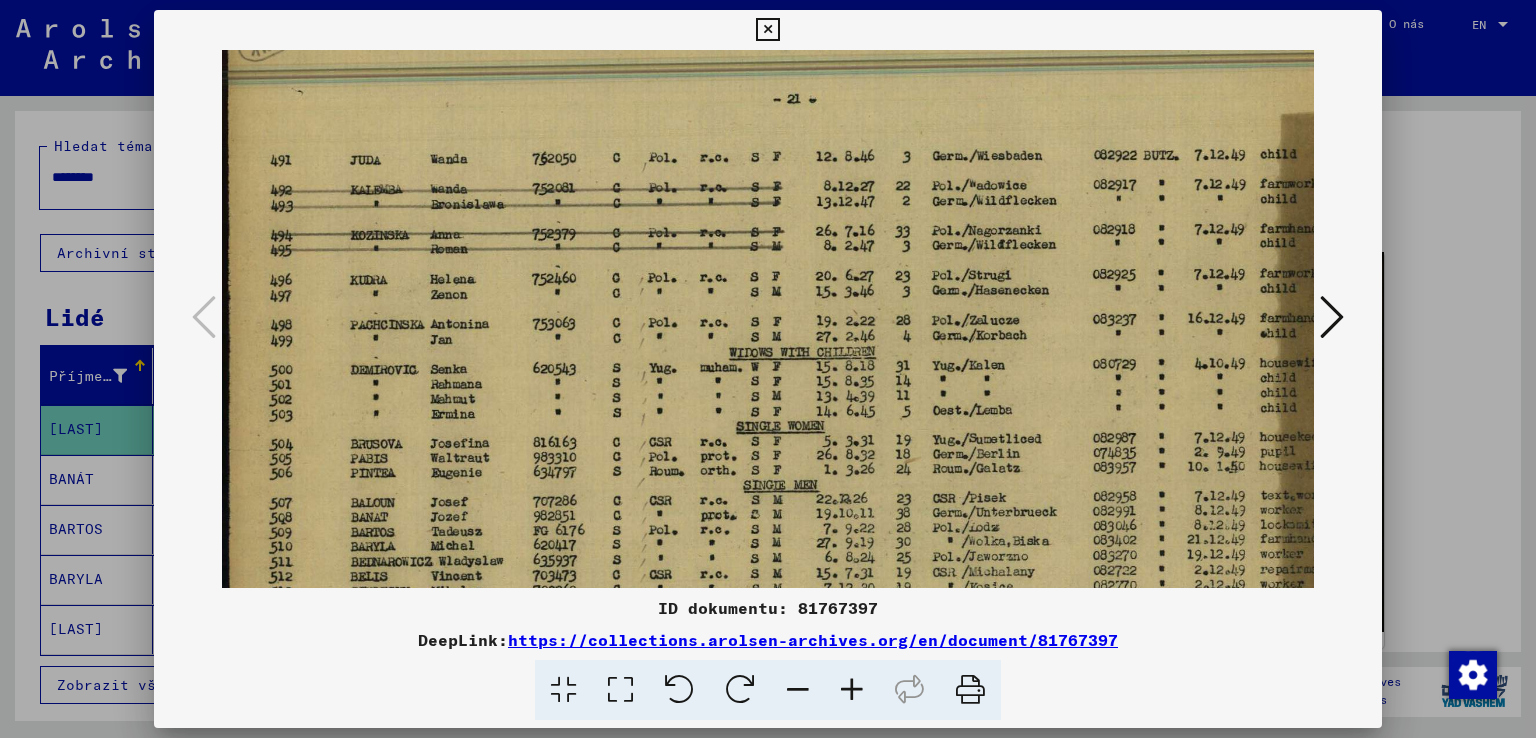 scroll, scrollTop: 249, scrollLeft: 0, axis: vertical 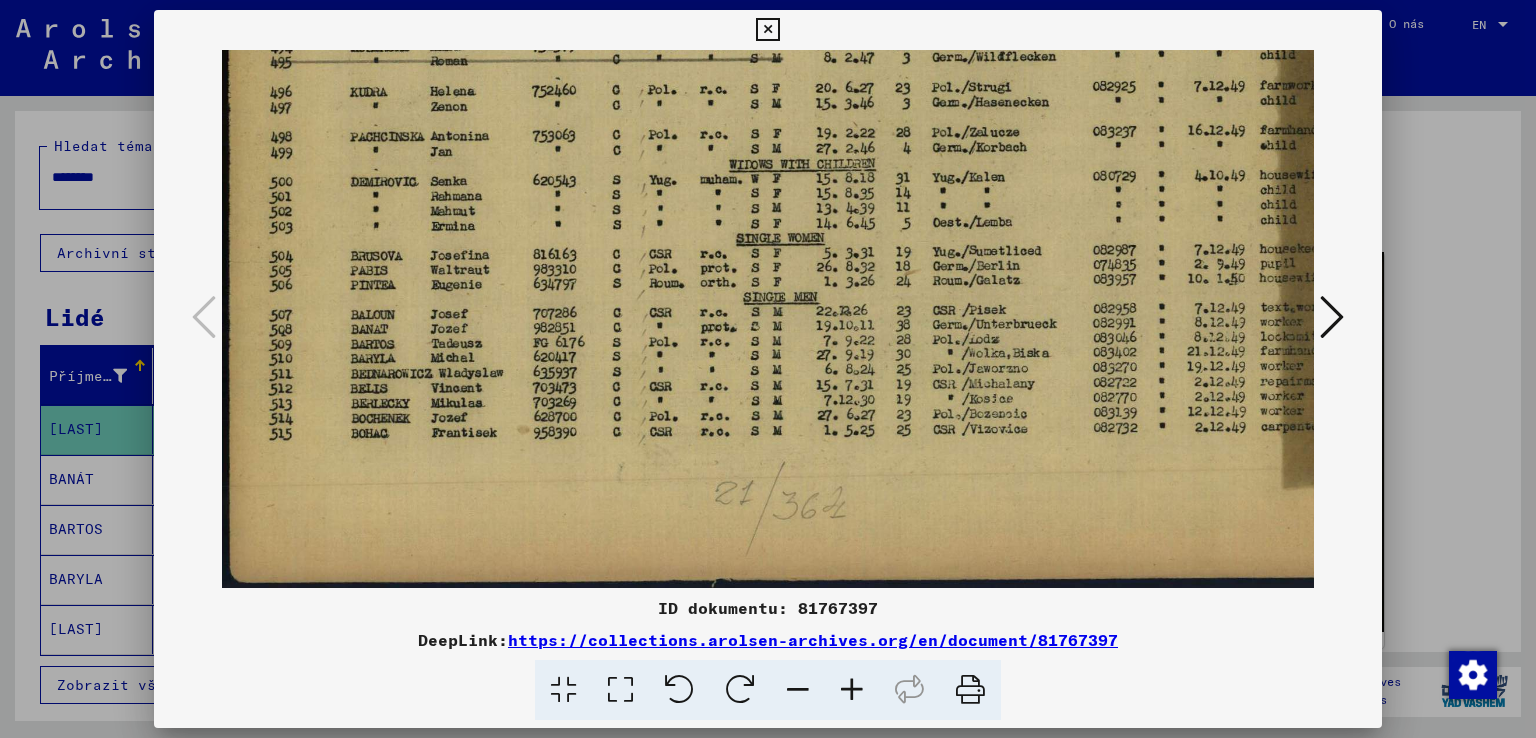 drag, startPoint x: 428, startPoint y: 382, endPoint x: 748, endPoint y: 37, distance: 470.55817 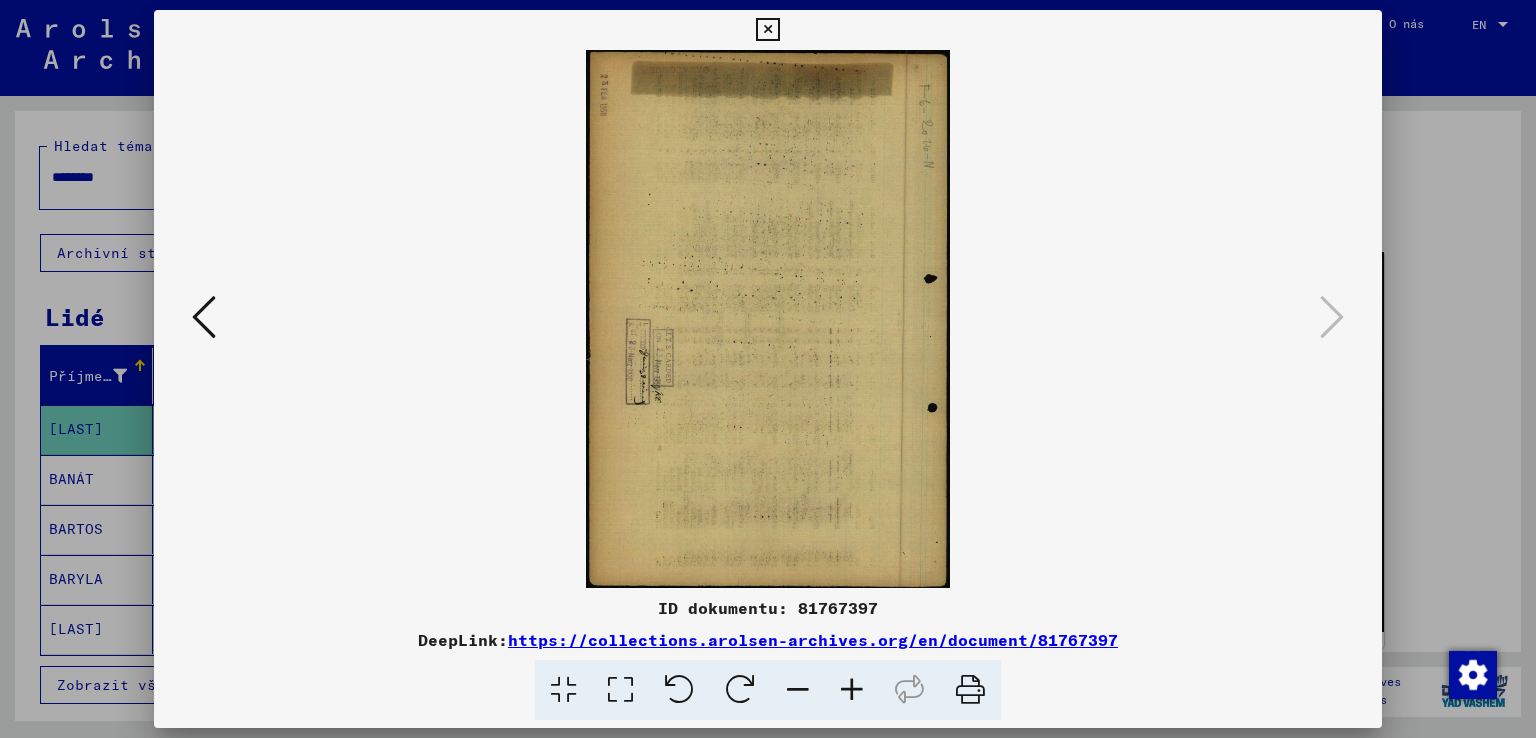 click at bounding box center [204, 317] 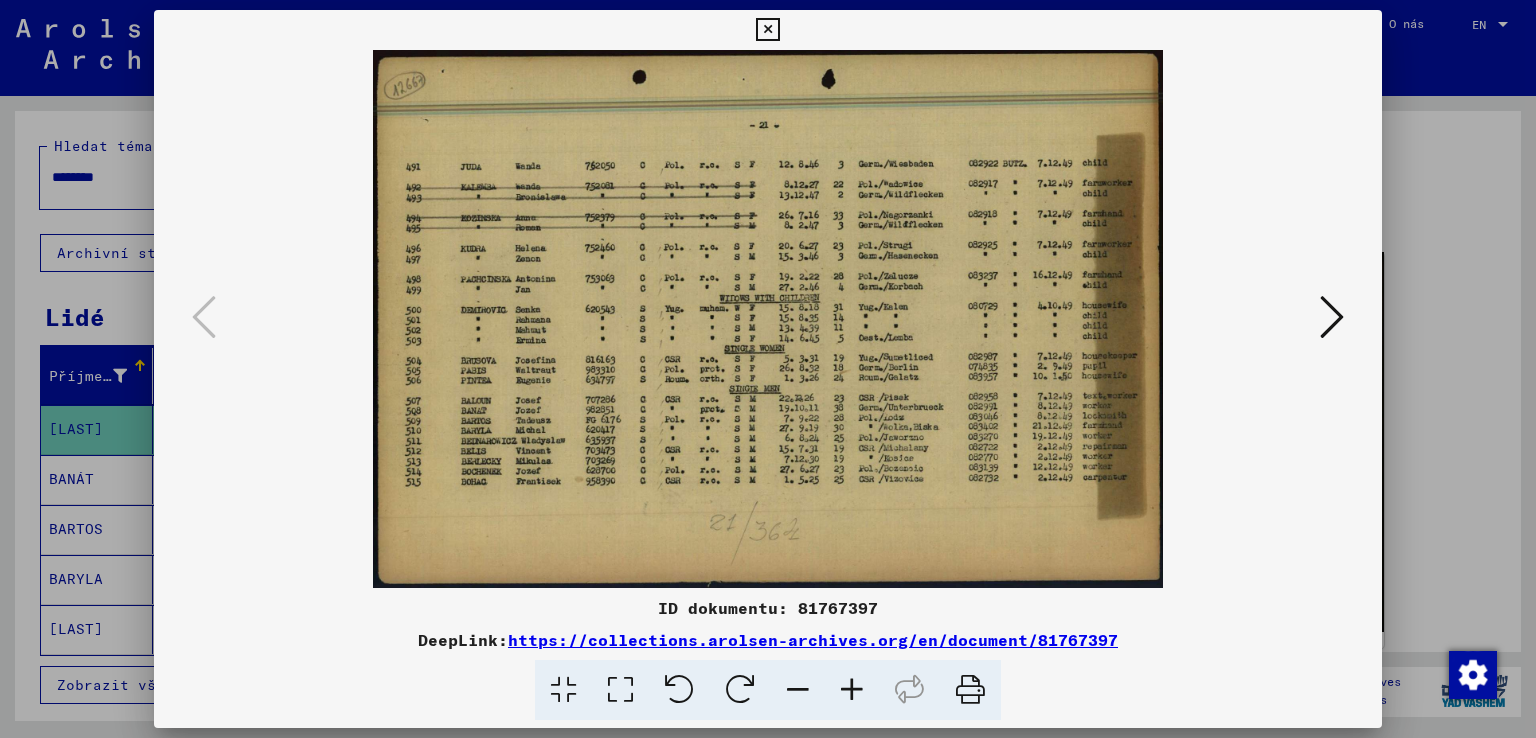click at bounding box center [852, 690] 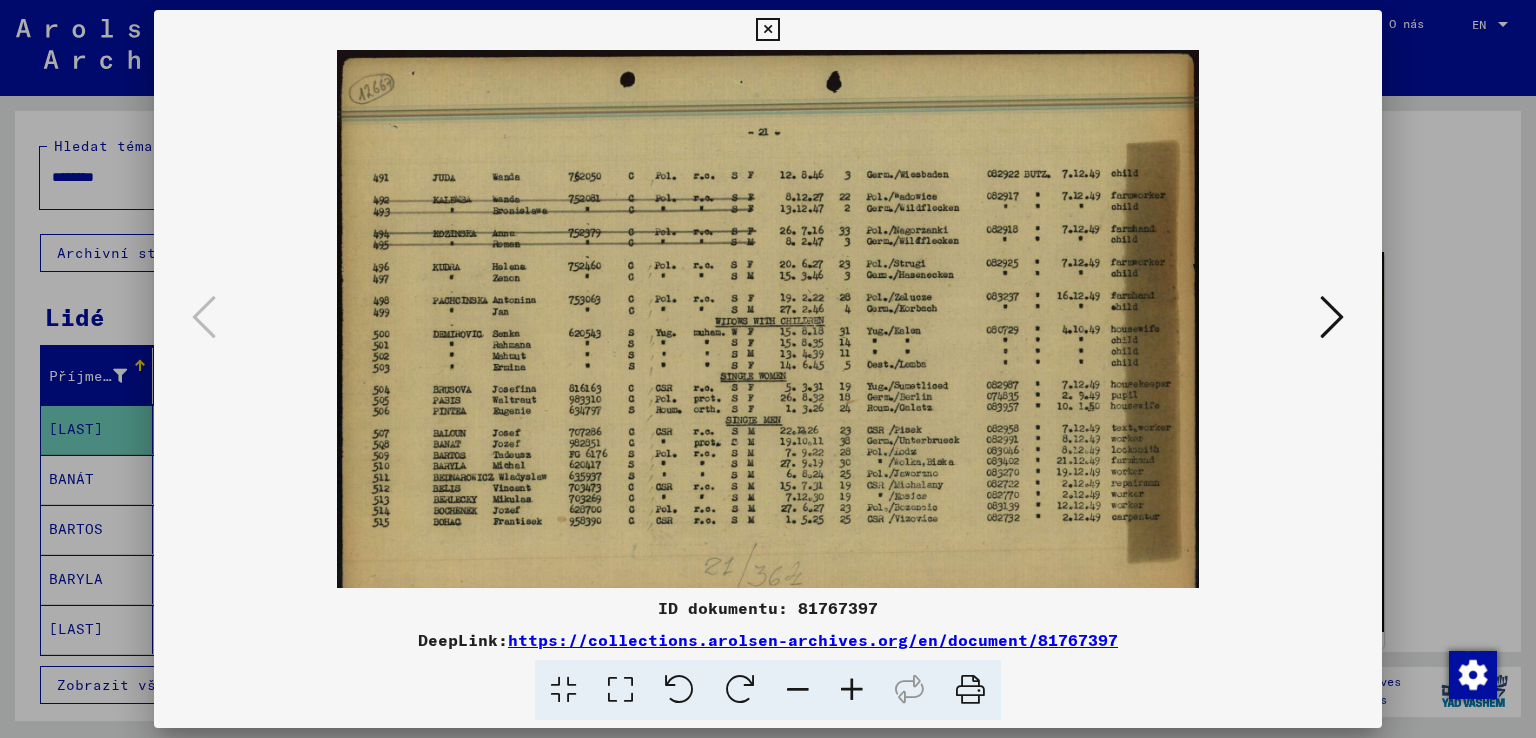 click at bounding box center [852, 690] 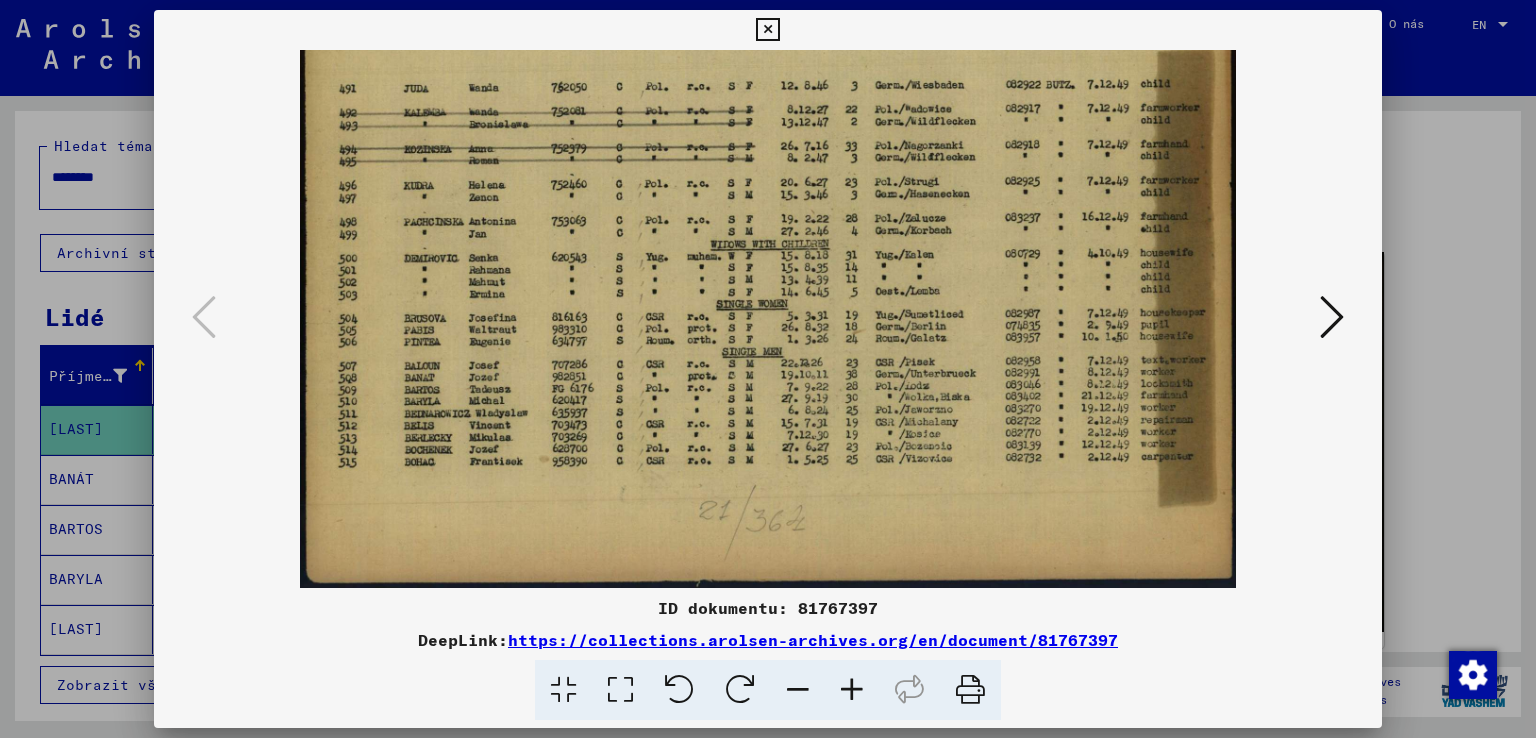 drag, startPoint x: 463, startPoint y: 470, endPoint x: 577, endPoint y: 320, distance: 188.40382 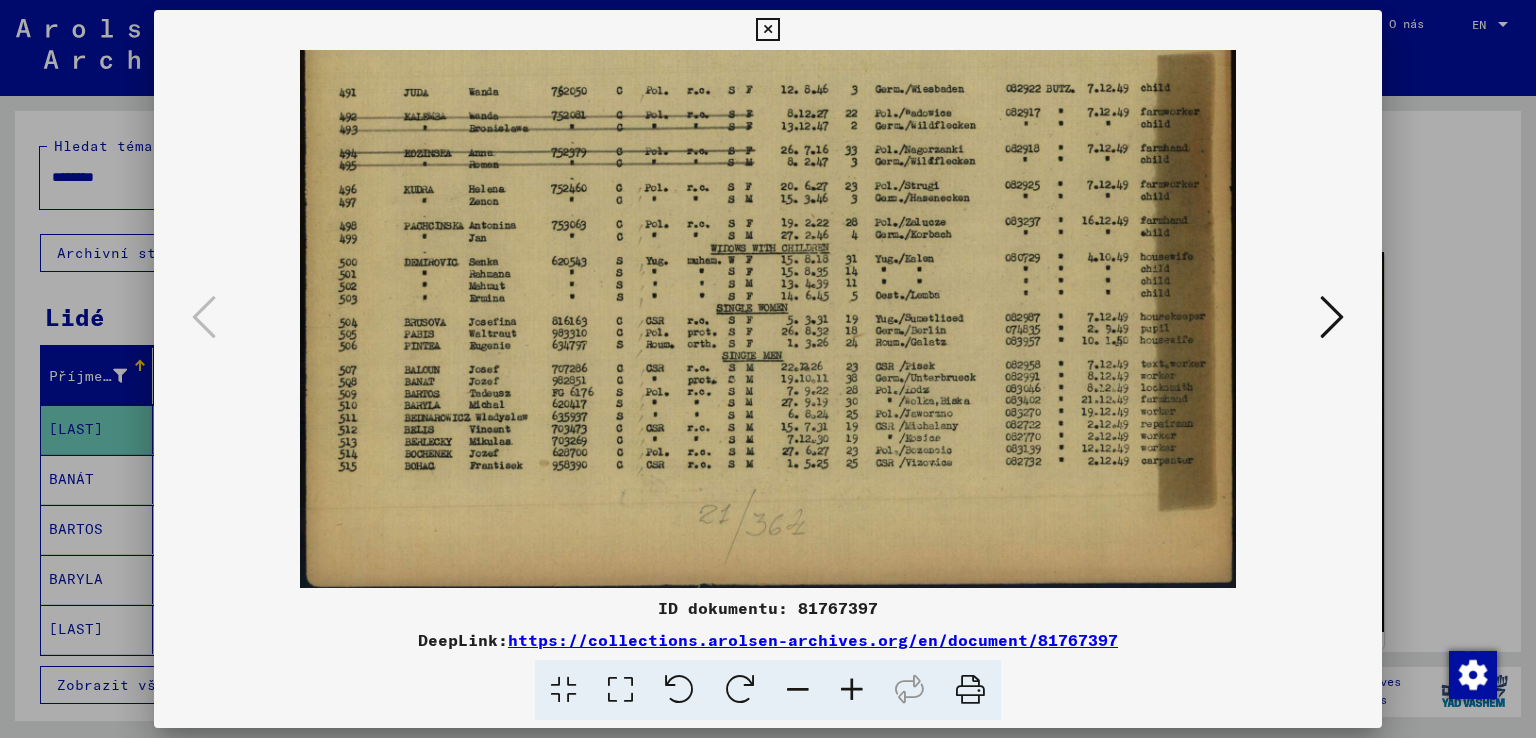 click at bounding box center (852, 690) 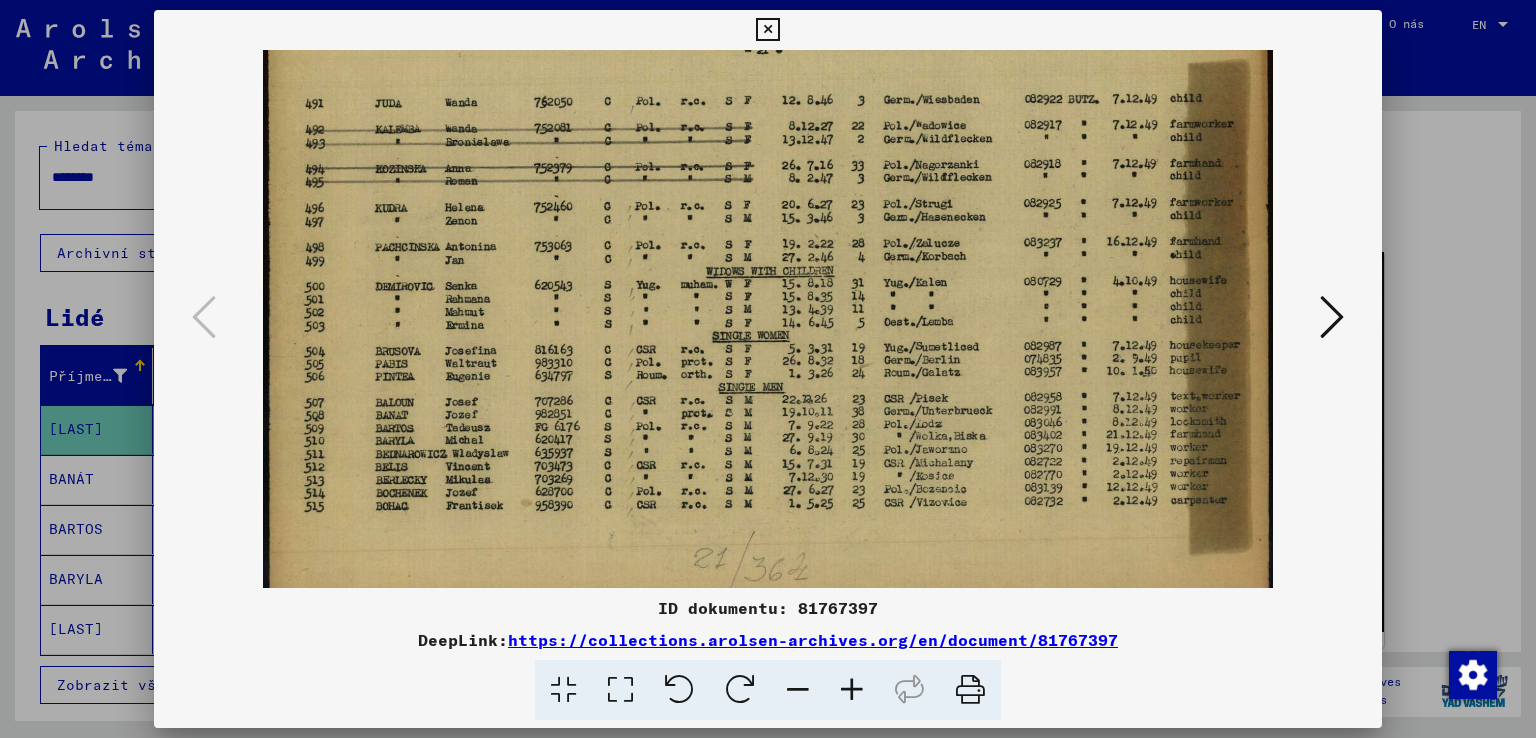 click at bounding box center (852, 690) 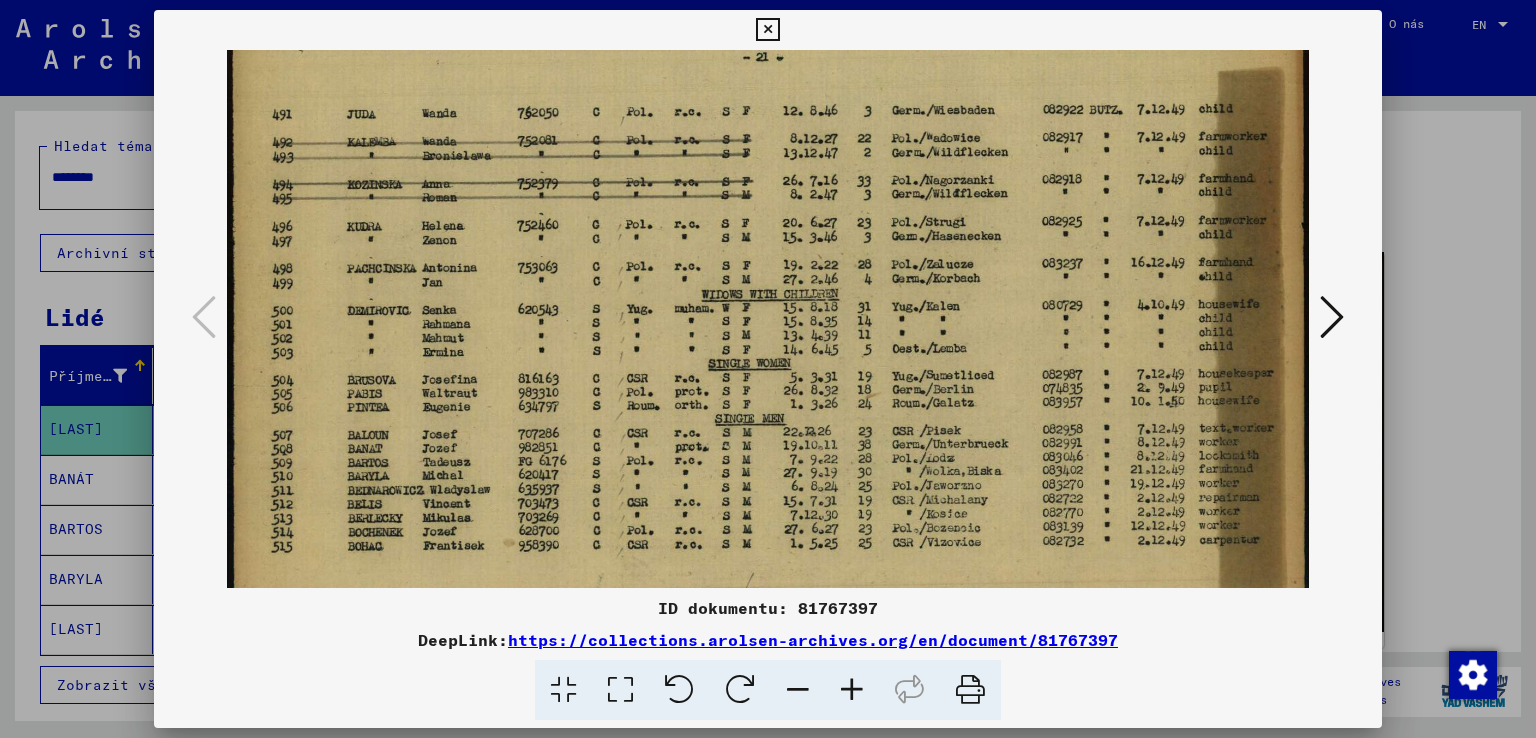 click at bounding box center (852, 690) 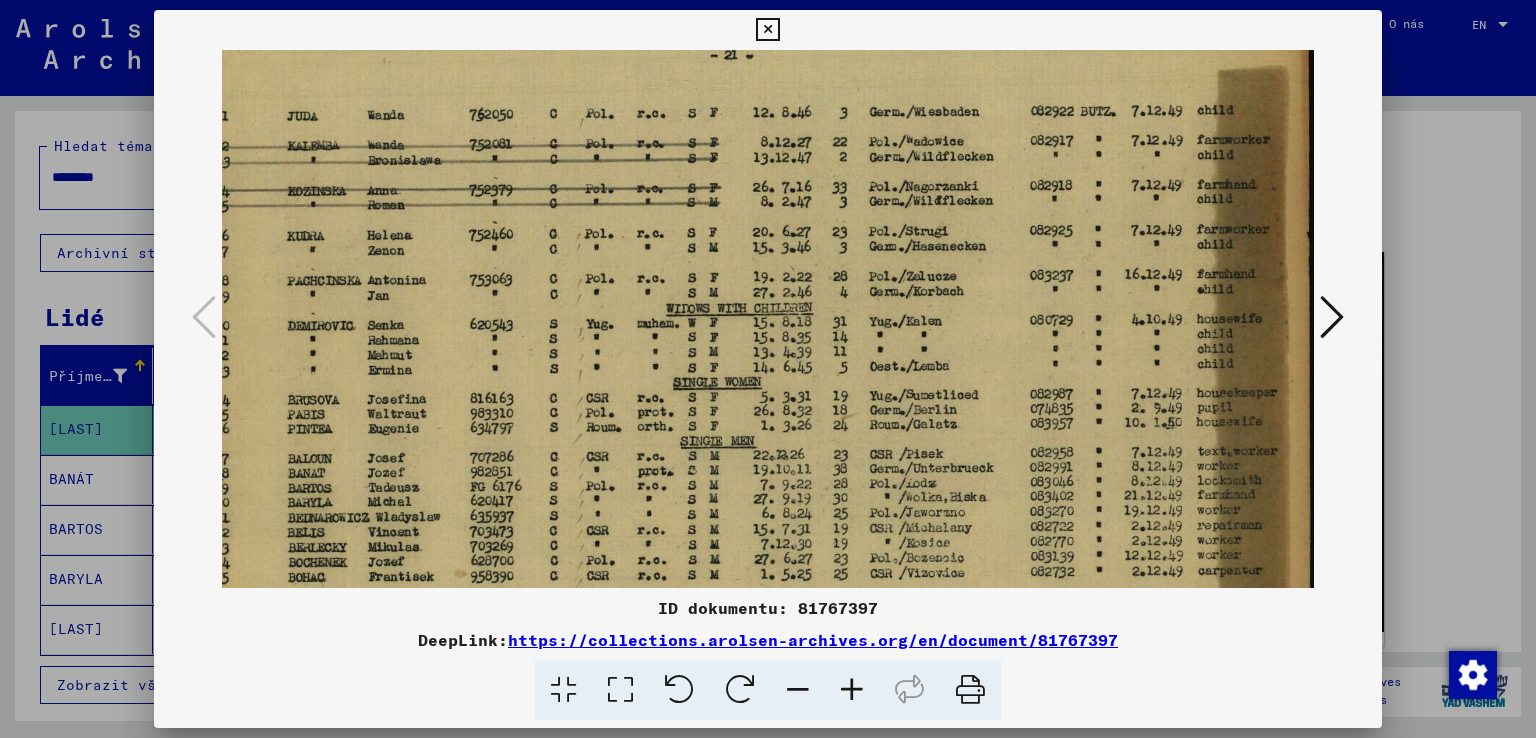 drag, startPoint x: 1030, startPoint y: 536, endPoint x: 836, endPoint y: 524, distance: 194.37077 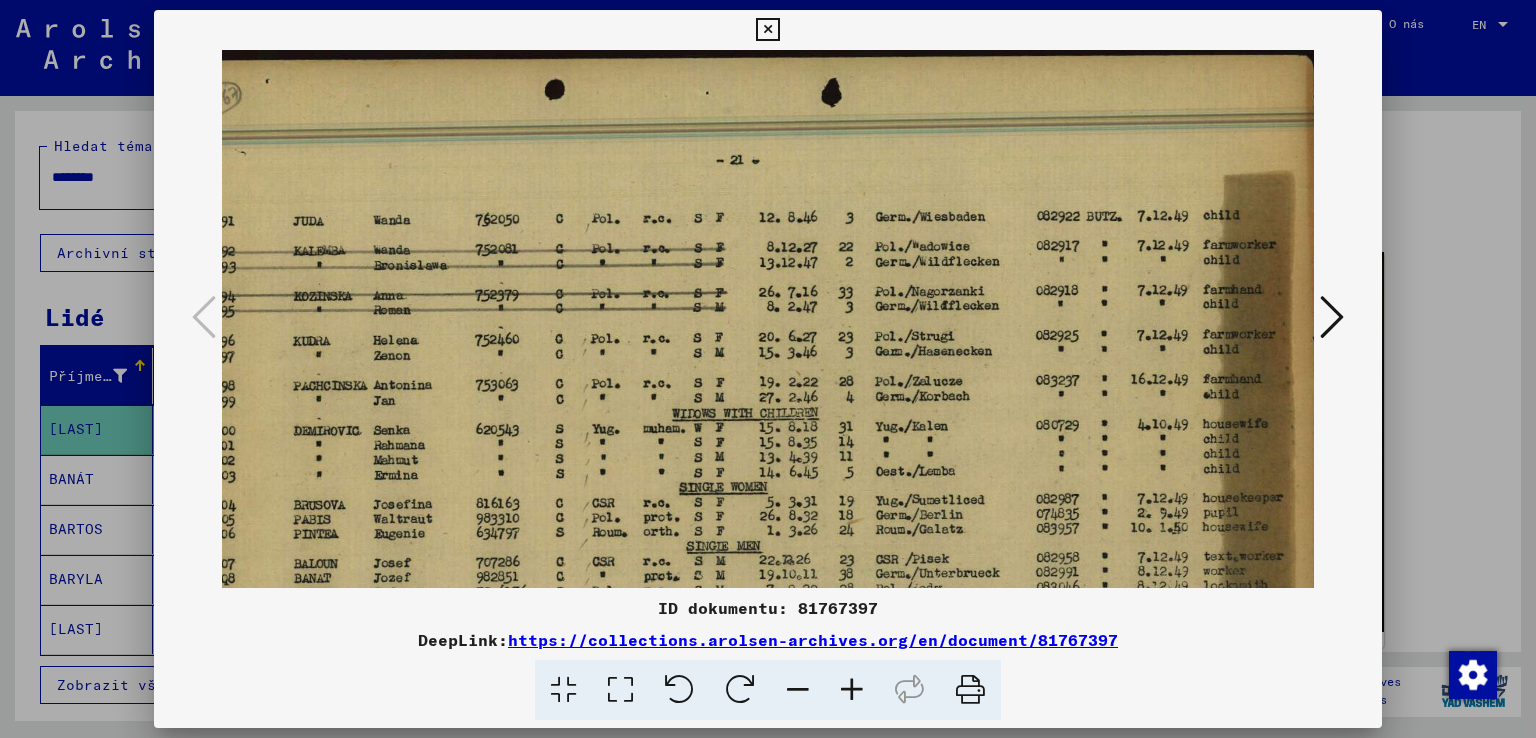 scroll, scrollTop: 0, scrollLeft: 63, axis: horizontal 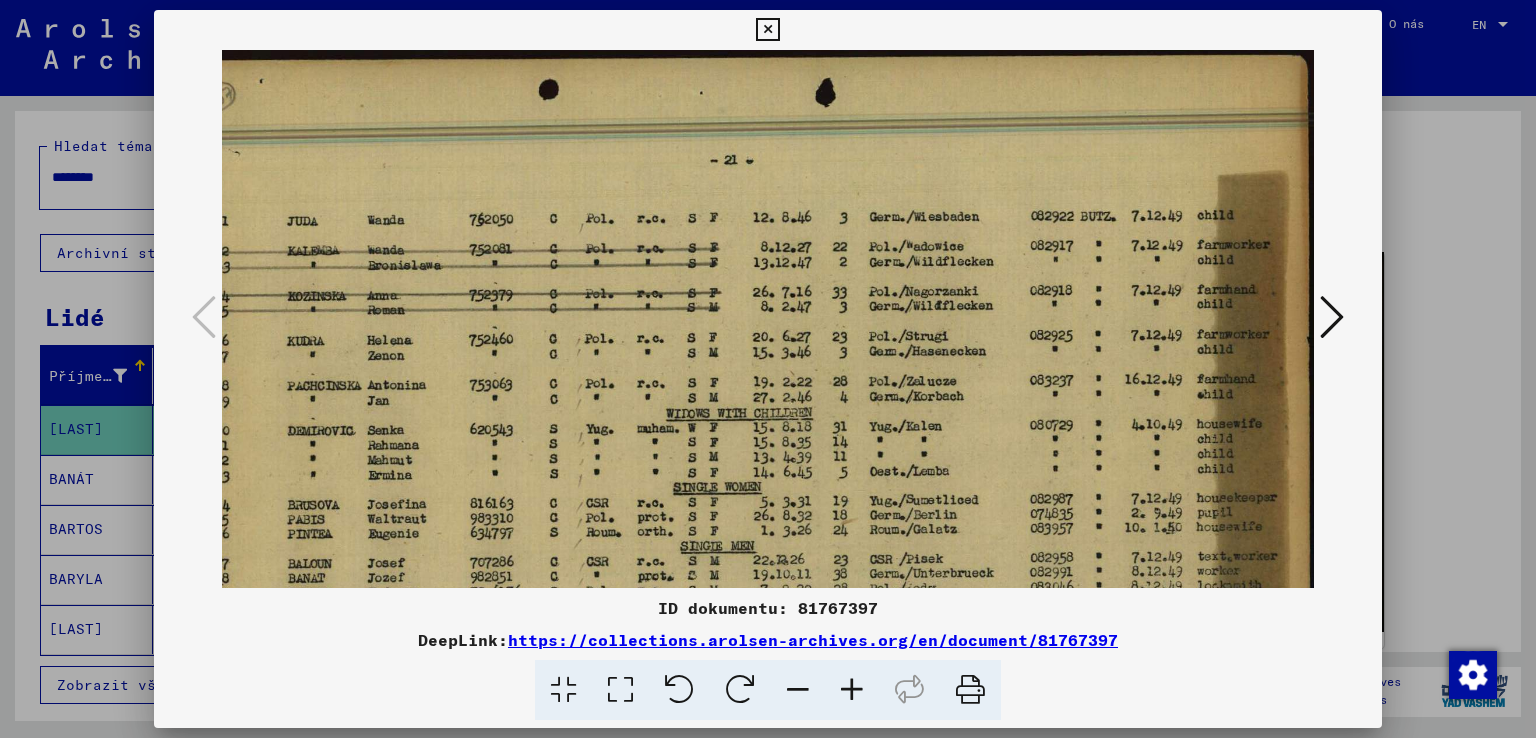 drag, startPoint x: 1120, startPoint y: 234, endPoint x: 1062, endPoint y: 333, distance: 114.73883 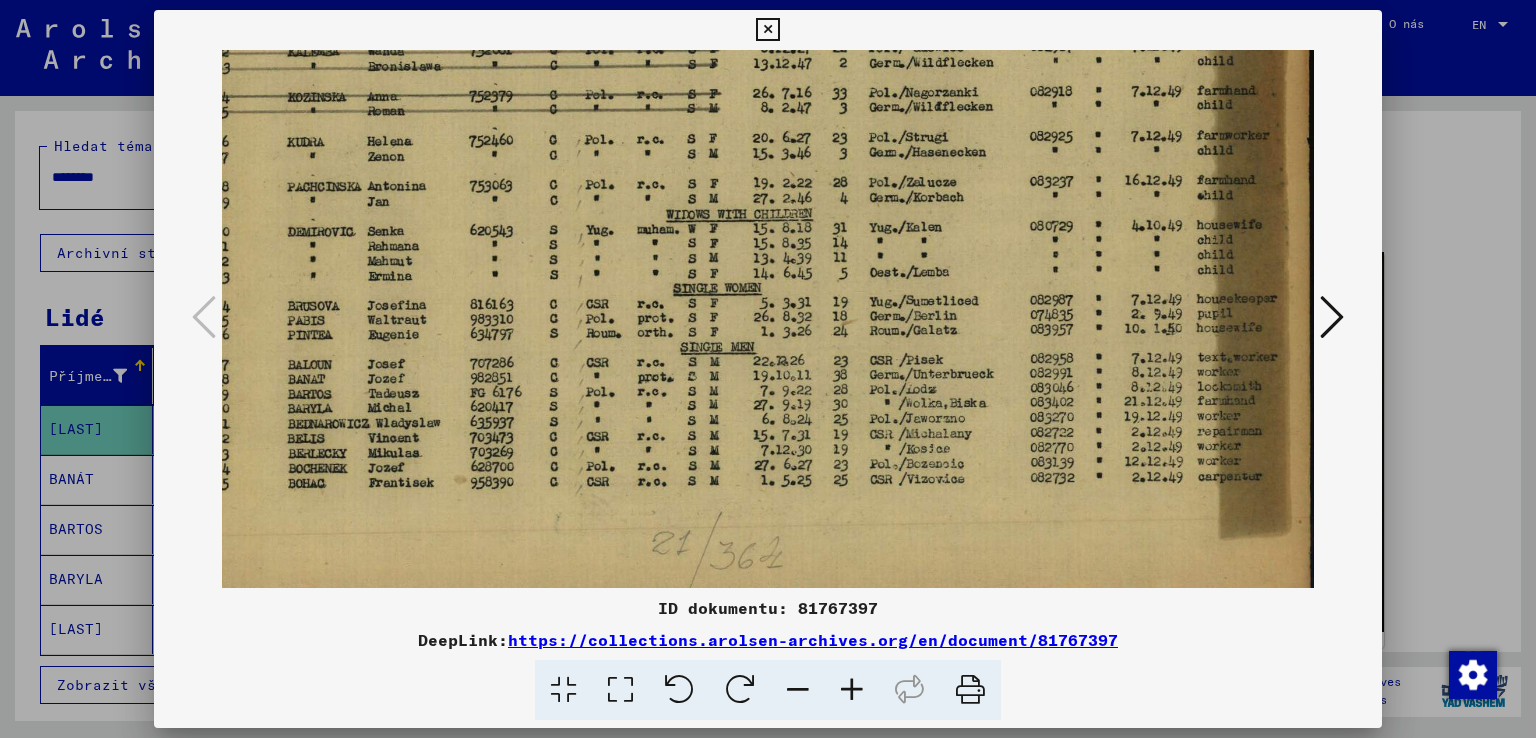 drag, startPoint x: 1004, startPoint y: 484, endPoint x: 977, endPoint y: 367, distance: 120.074974 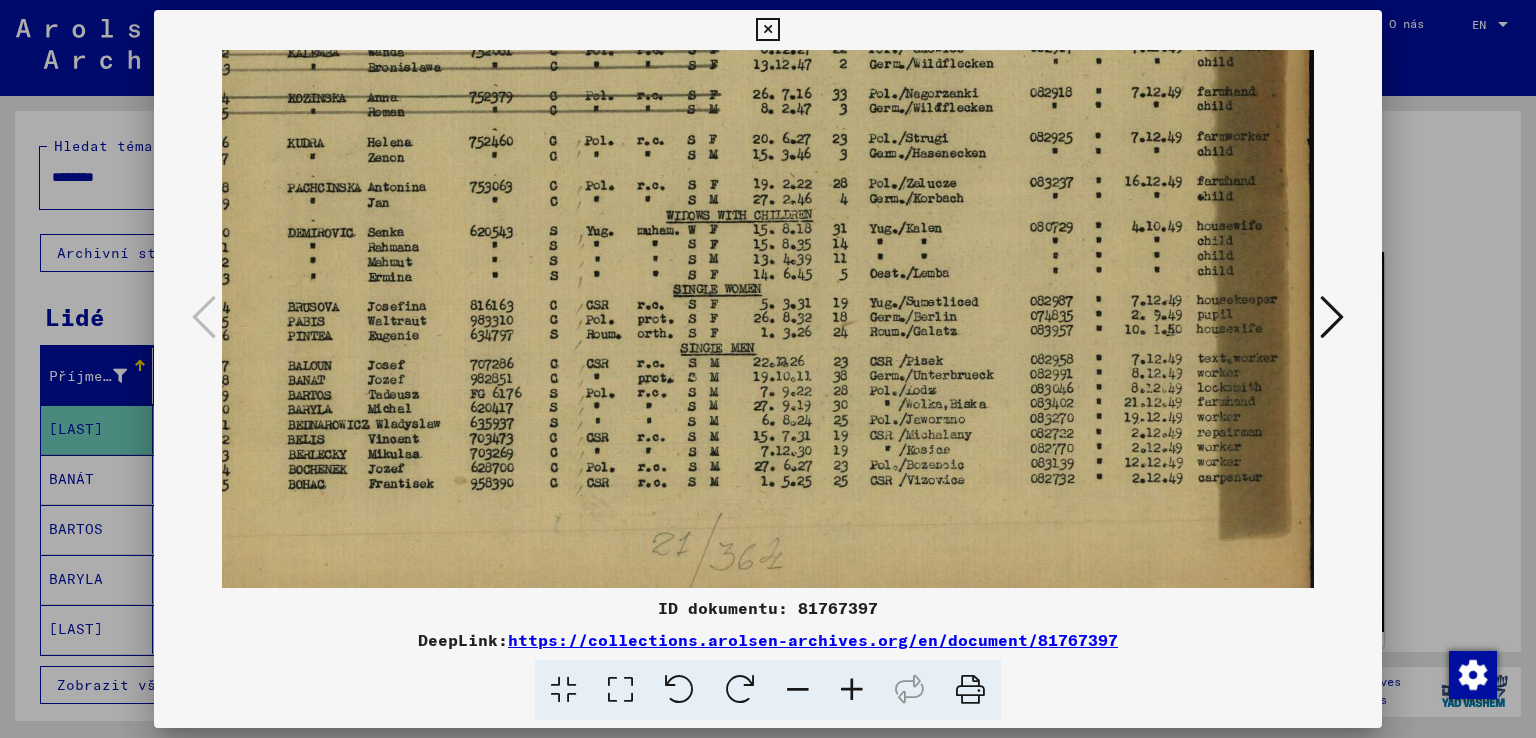 click at bounding box center [767, 30] 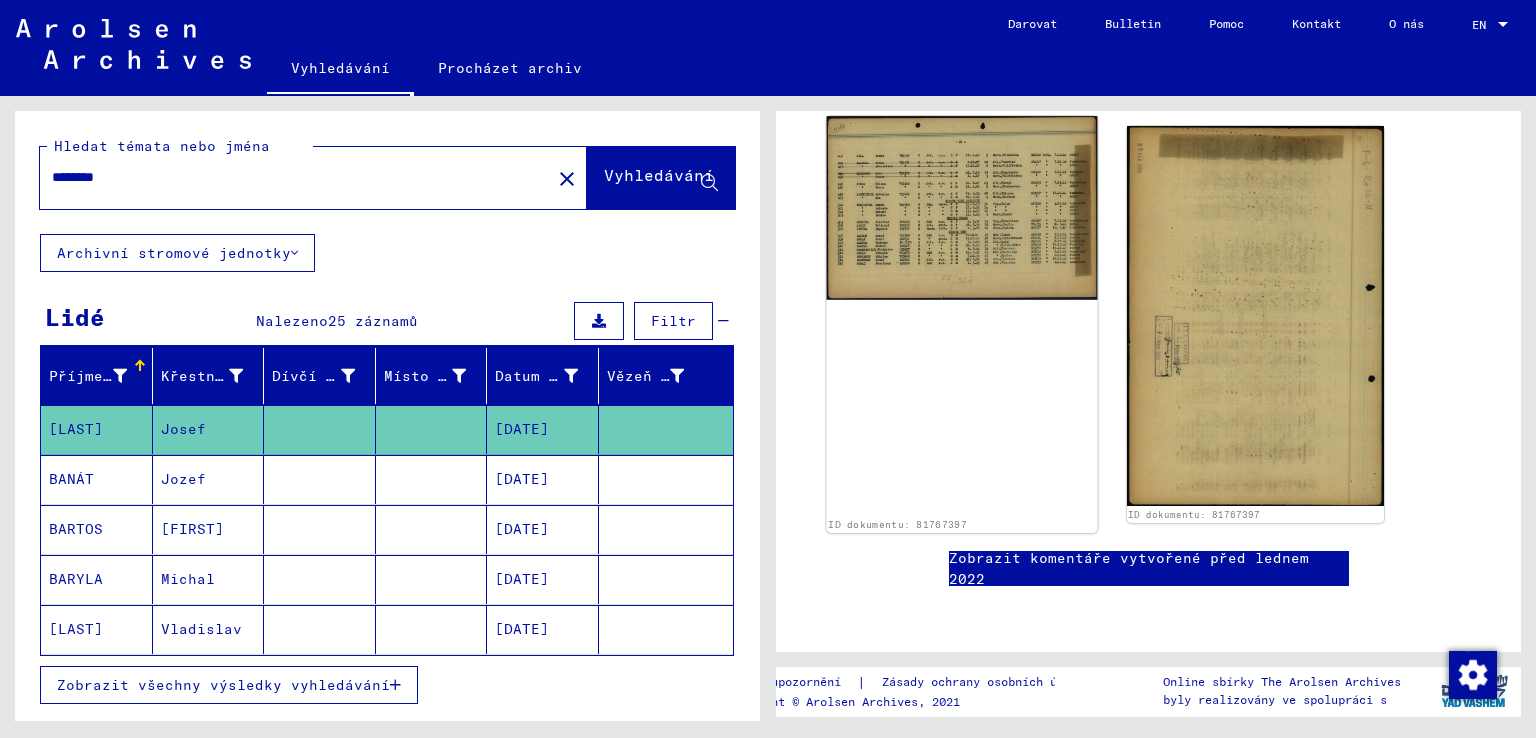 scroll, scrollTop: 0, scrollLeft: 0, axis: both 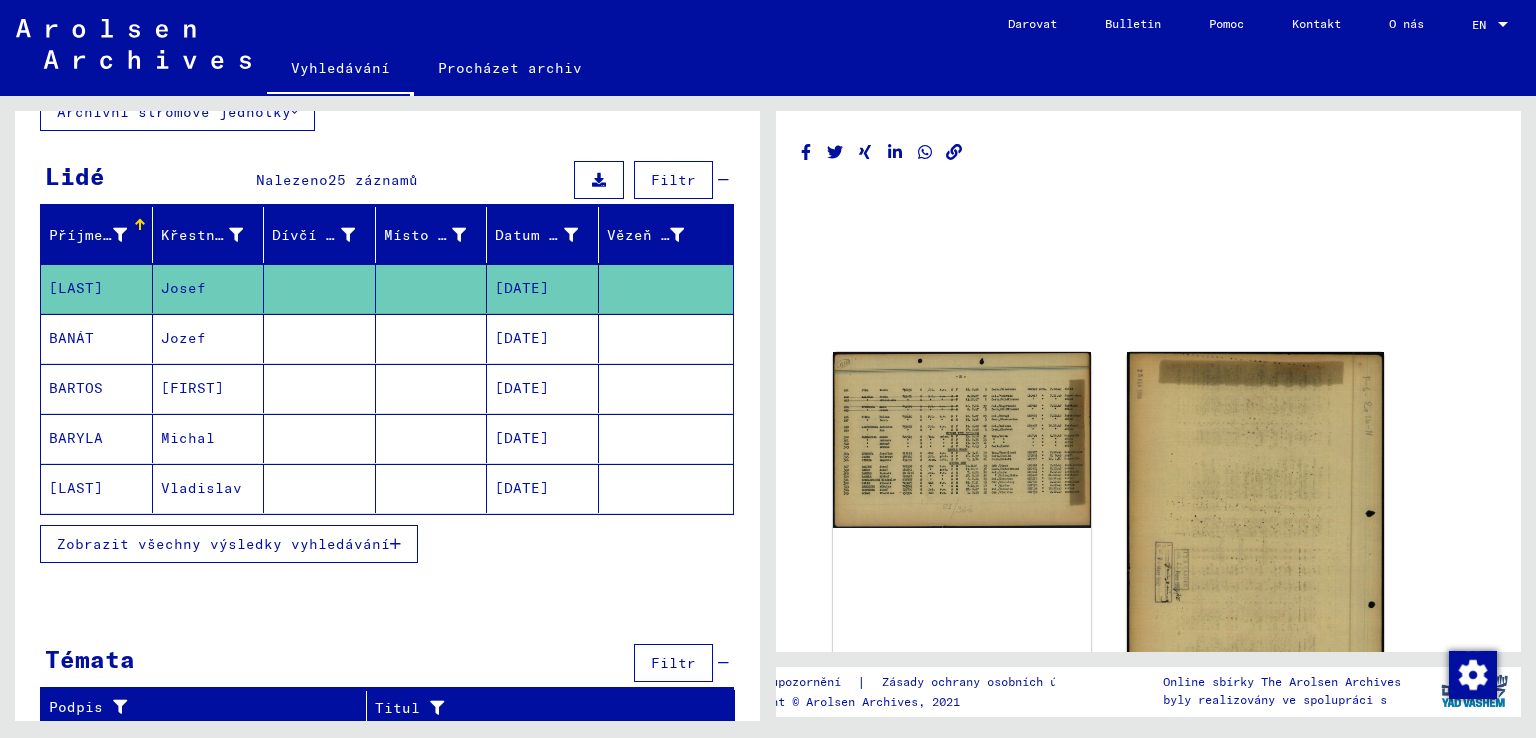 click on "Zobrazit všechny výsledky vyhledávání" at bounding box center (223, 544) 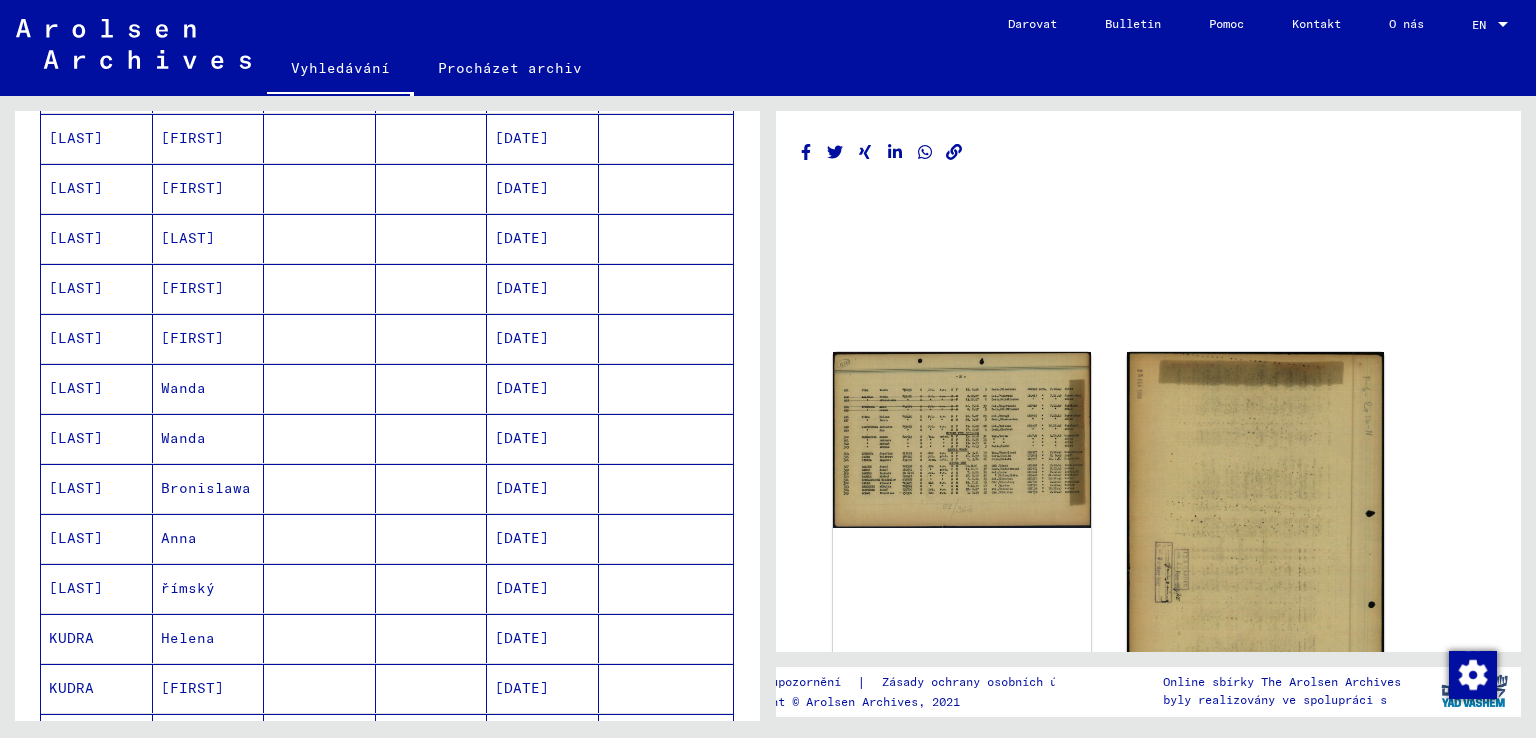scroll, scrollTop: 241, scrollLeft: 0, axis: vertical 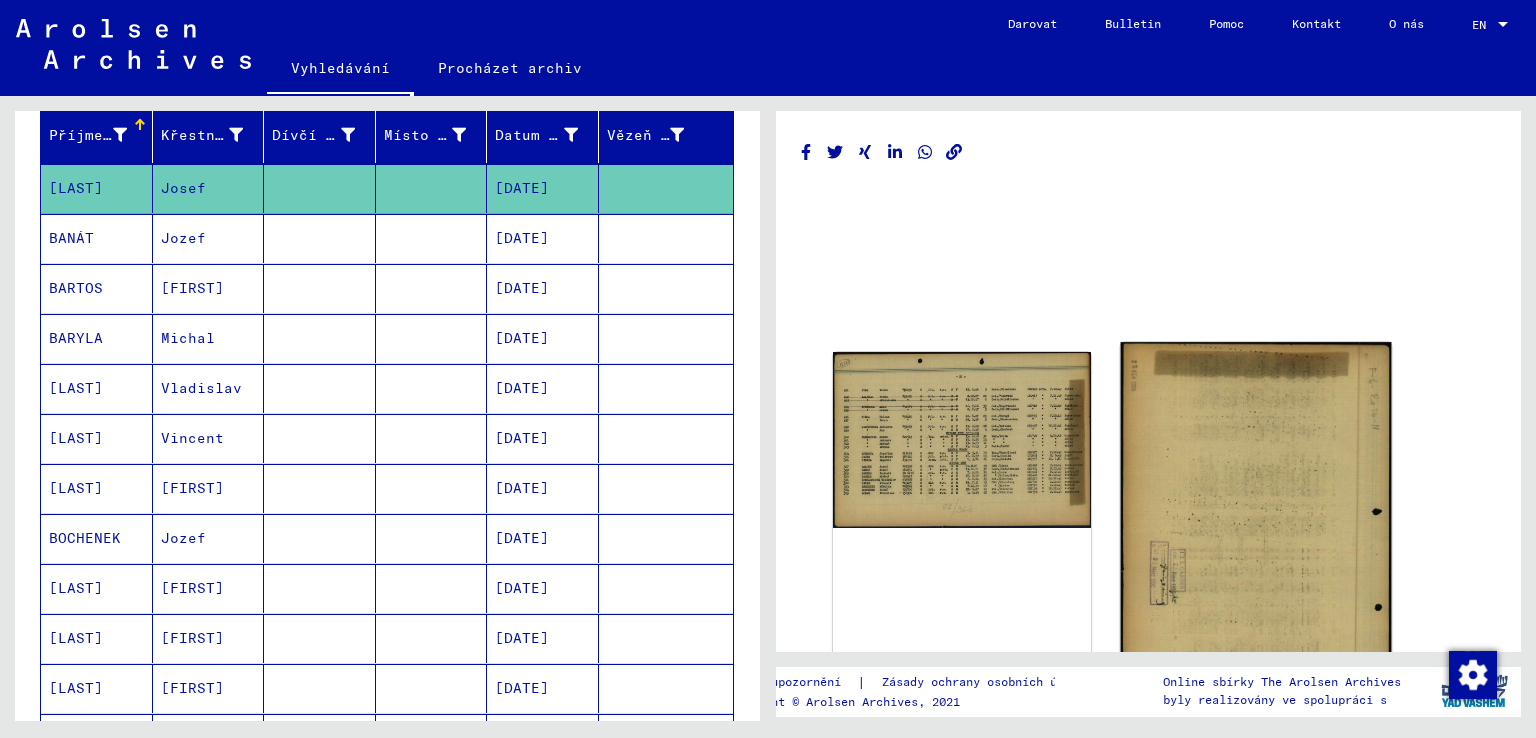 click 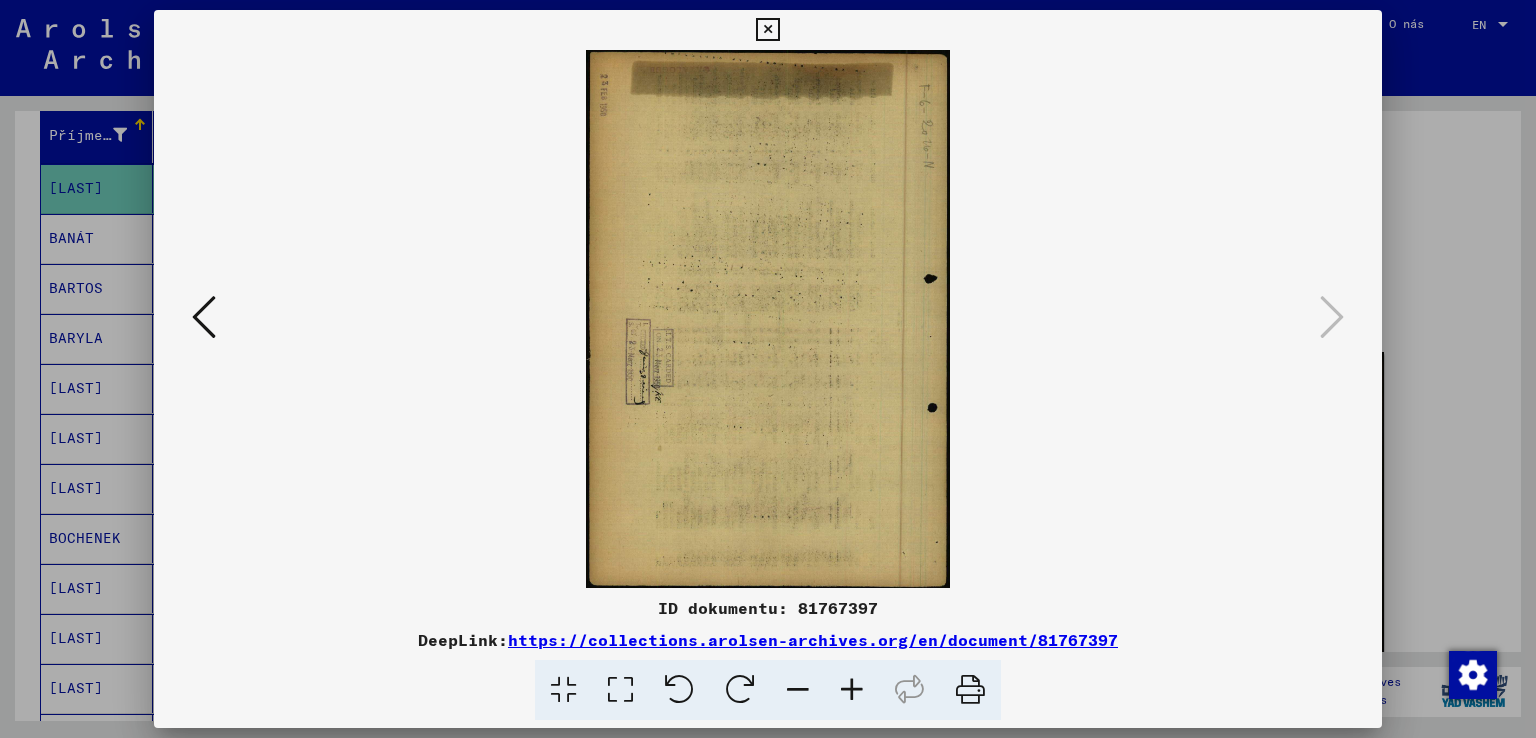 click at bounding box center [204, 317] 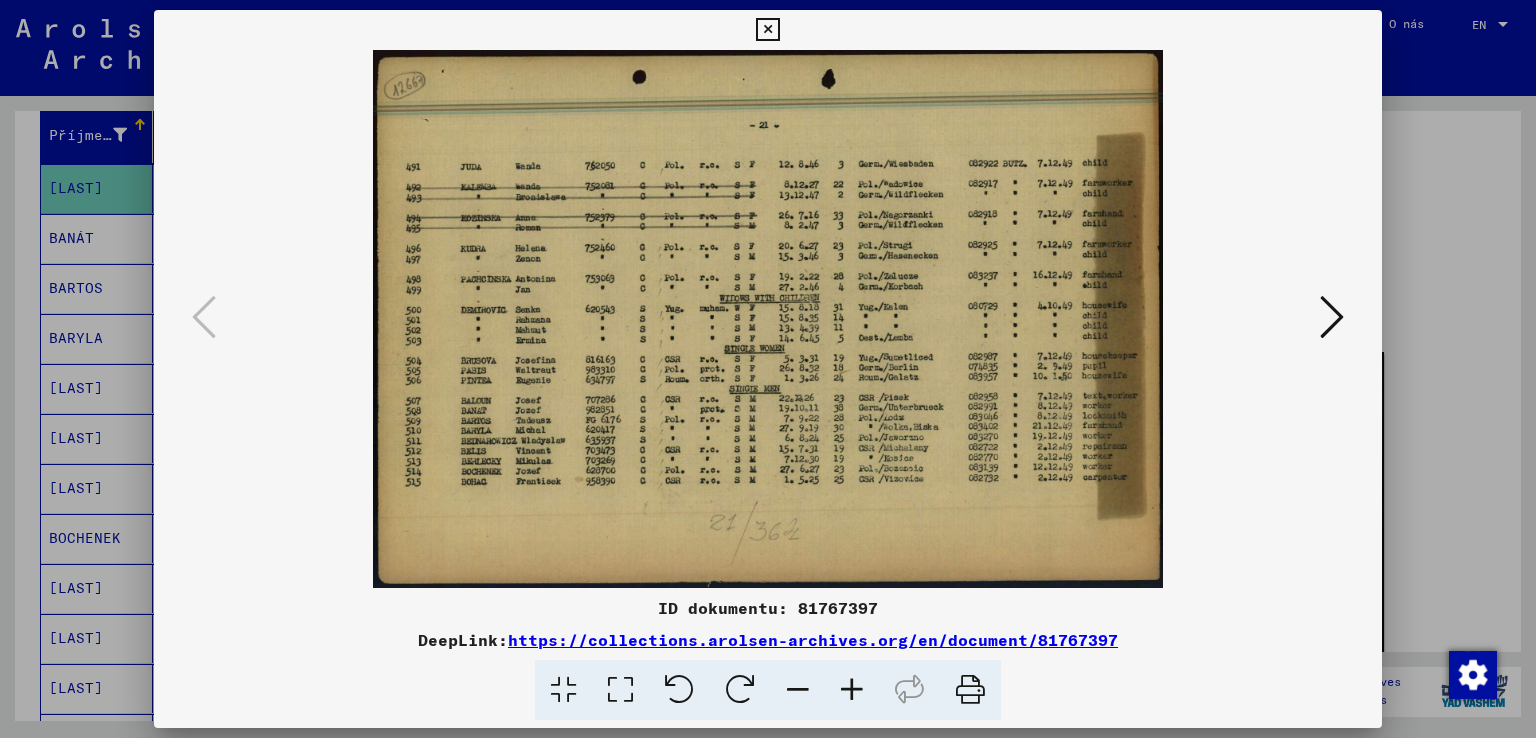 click at bounding box center [767, 30] 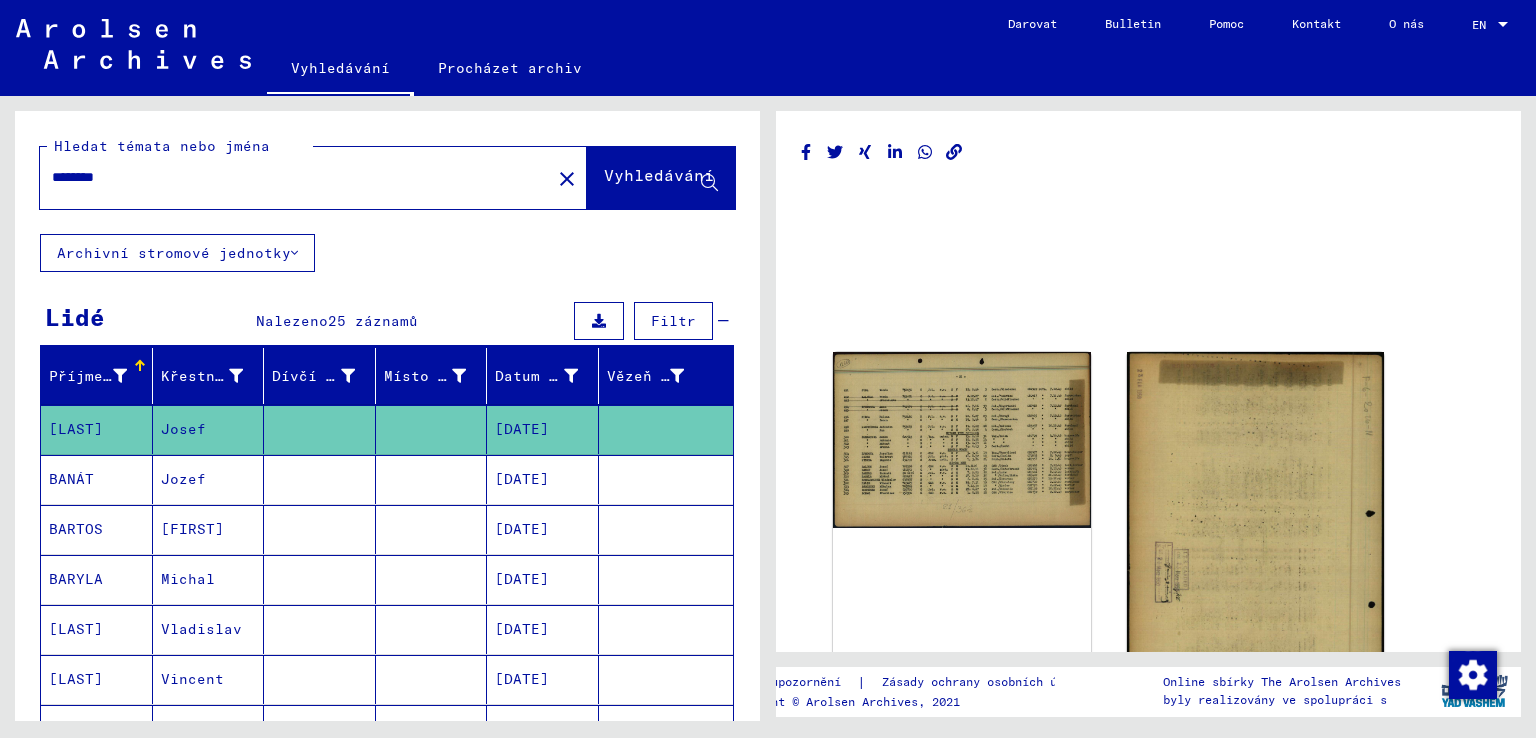 scroll, scrollTop: 0, scrollLeft: 0, axis: both 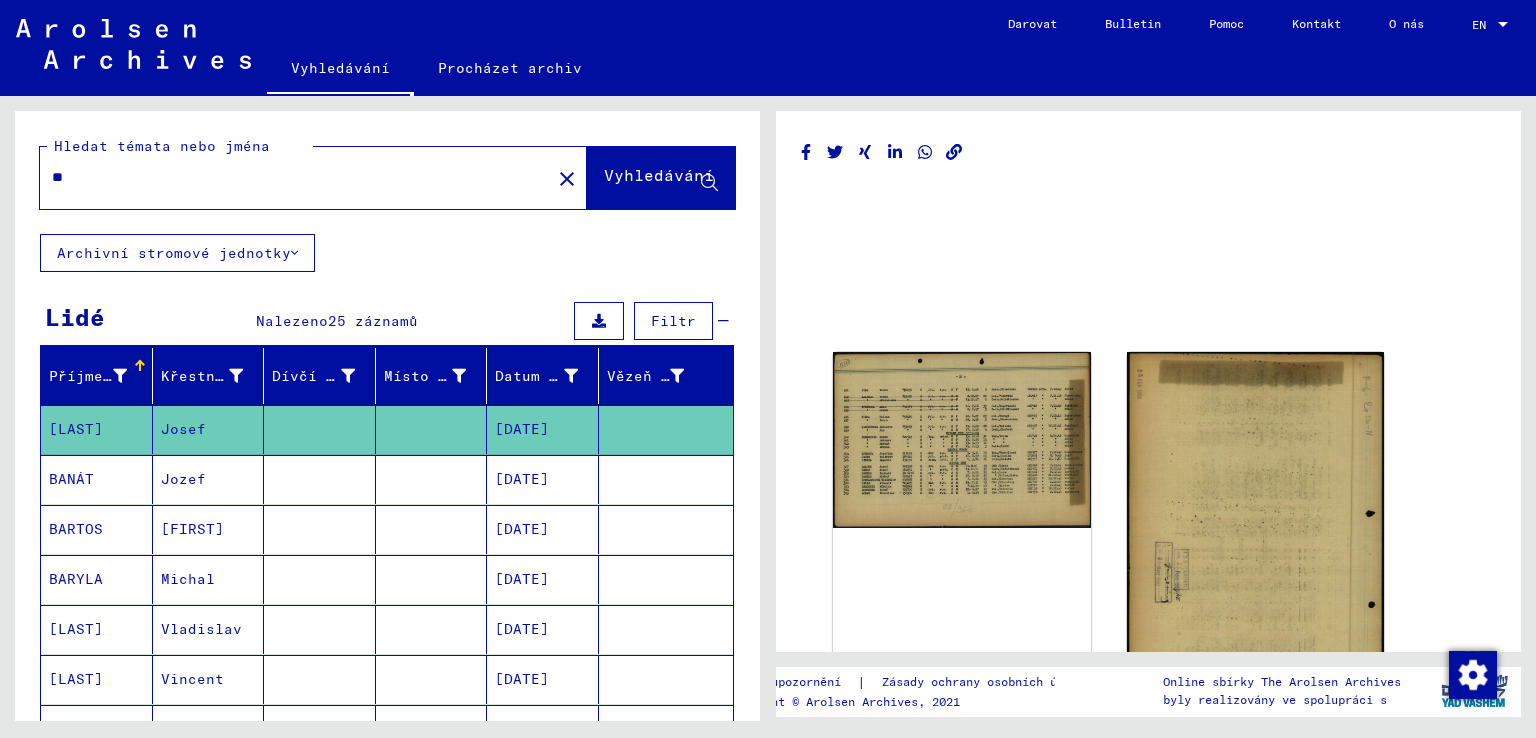 type on "*" 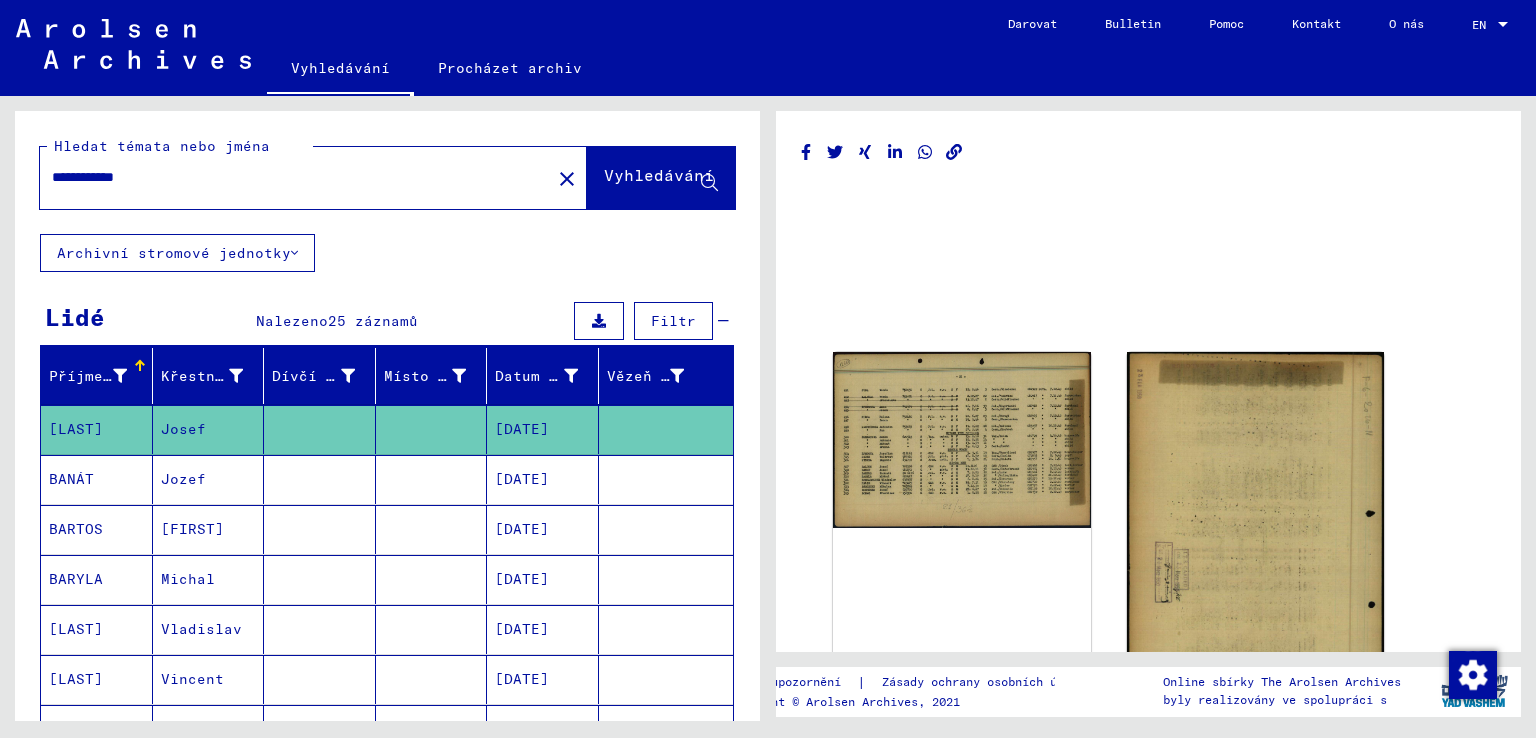 type on "**********" 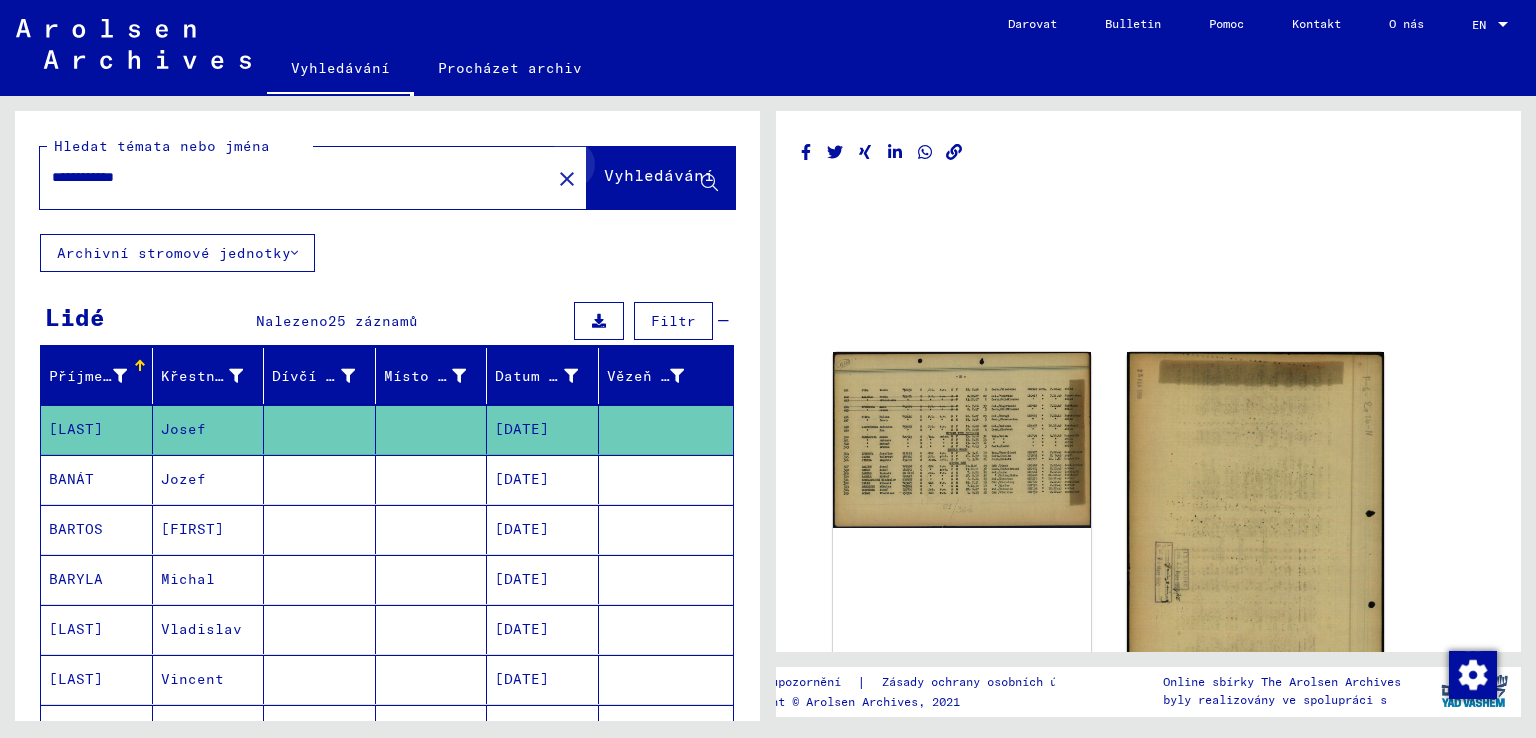 click 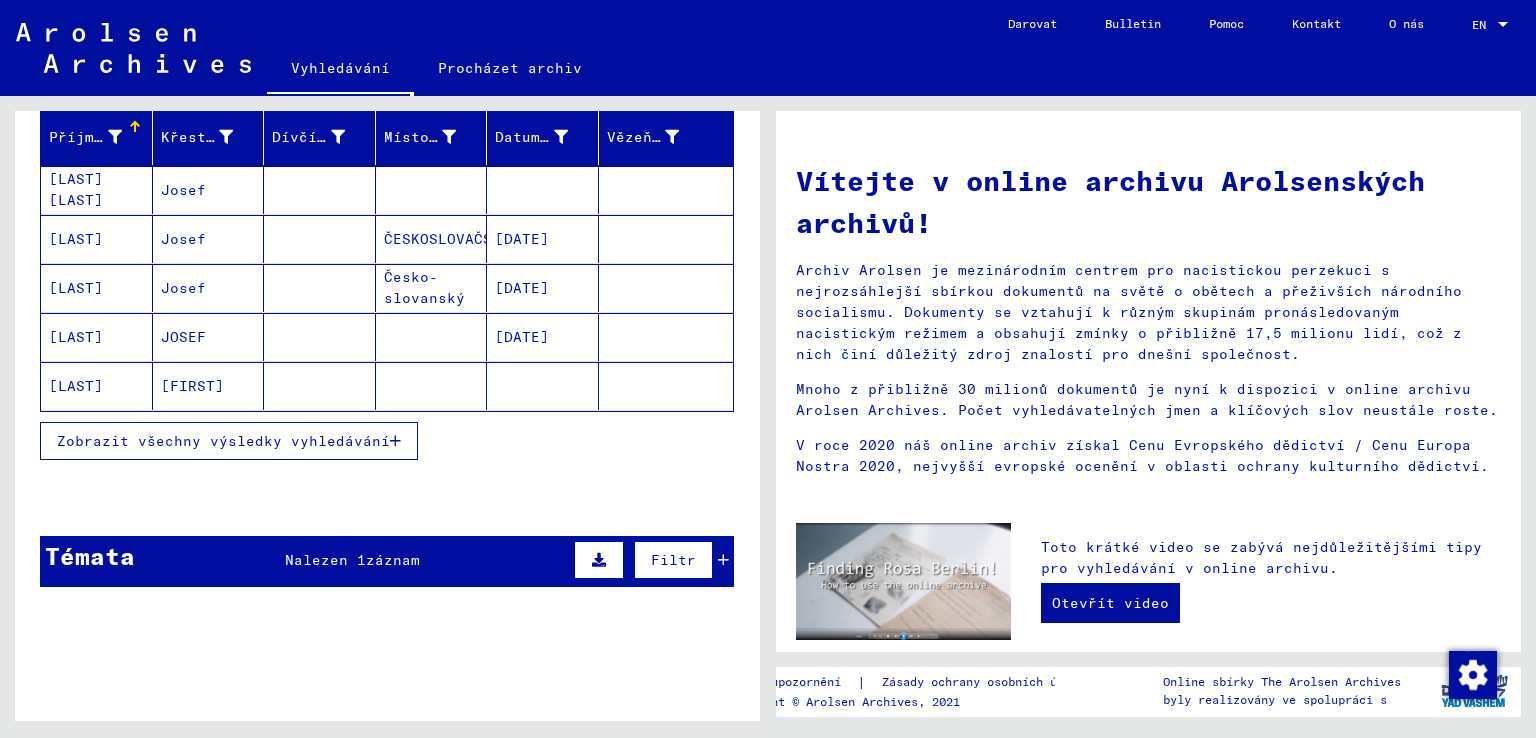 scroll, scrollTop: 271, scrollLeft: 0, axis: vertical 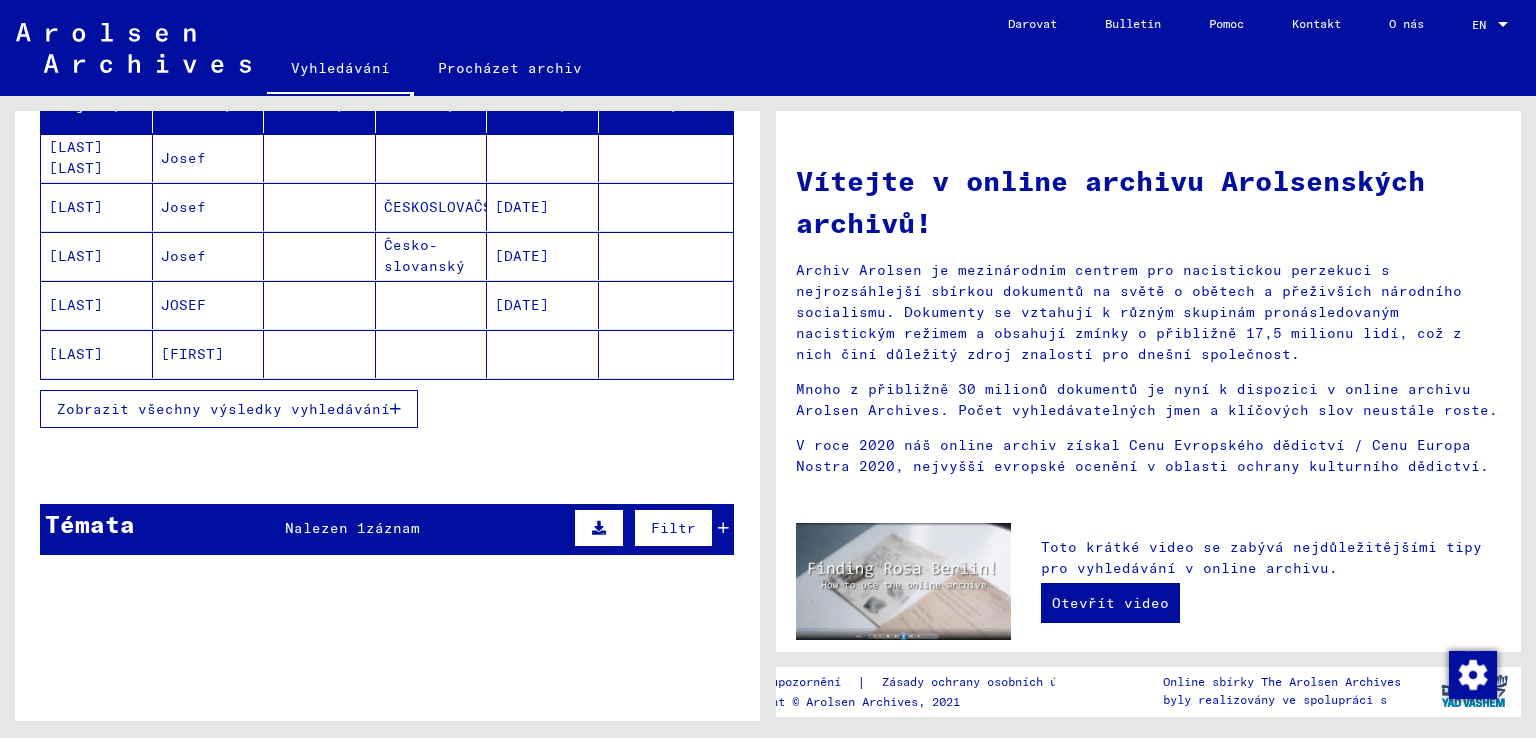 click on "Zobrazit všechny výsledky vyhledávání" at bounding box center (223, 409) 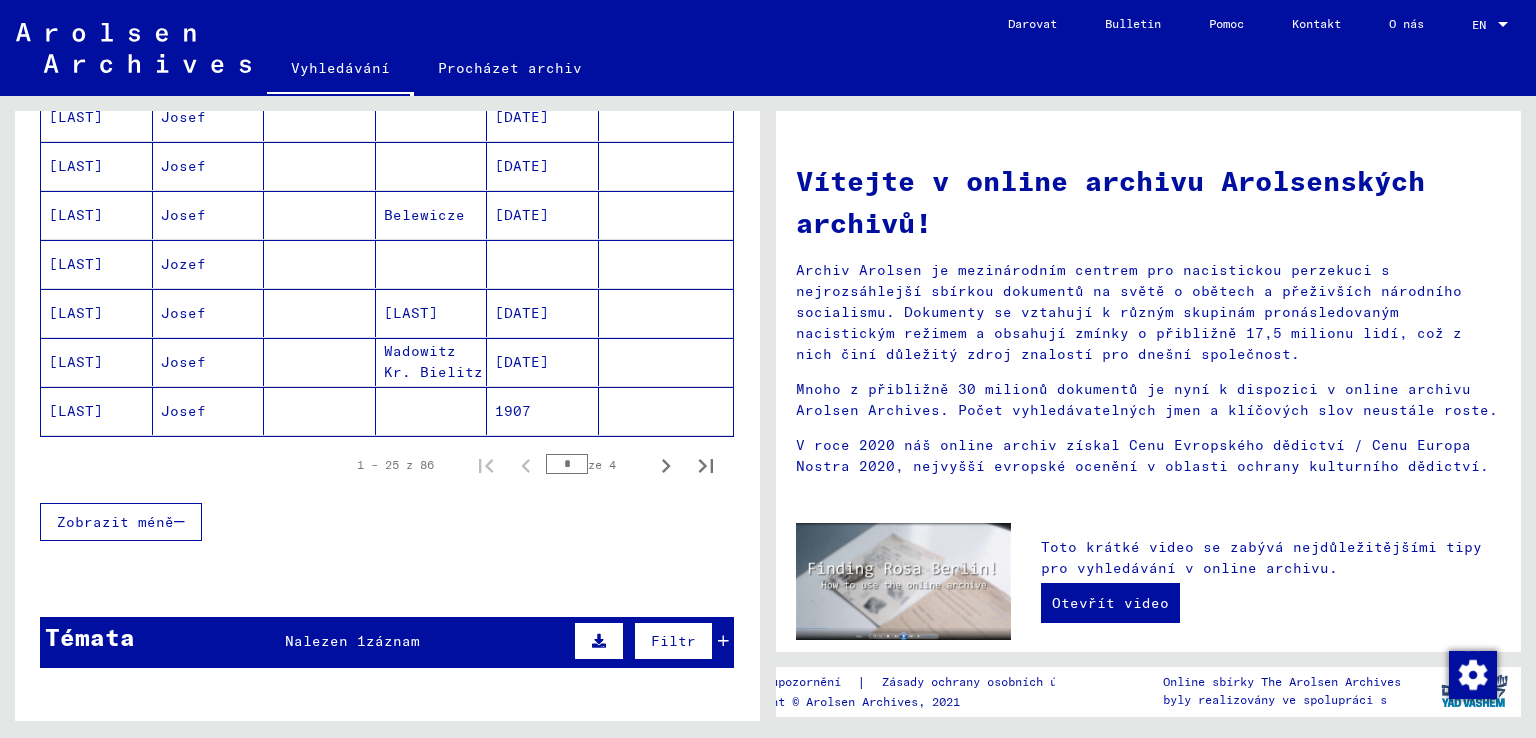 scroll, scrollTop: 1300, scrollLeft: 0, axis: vertical 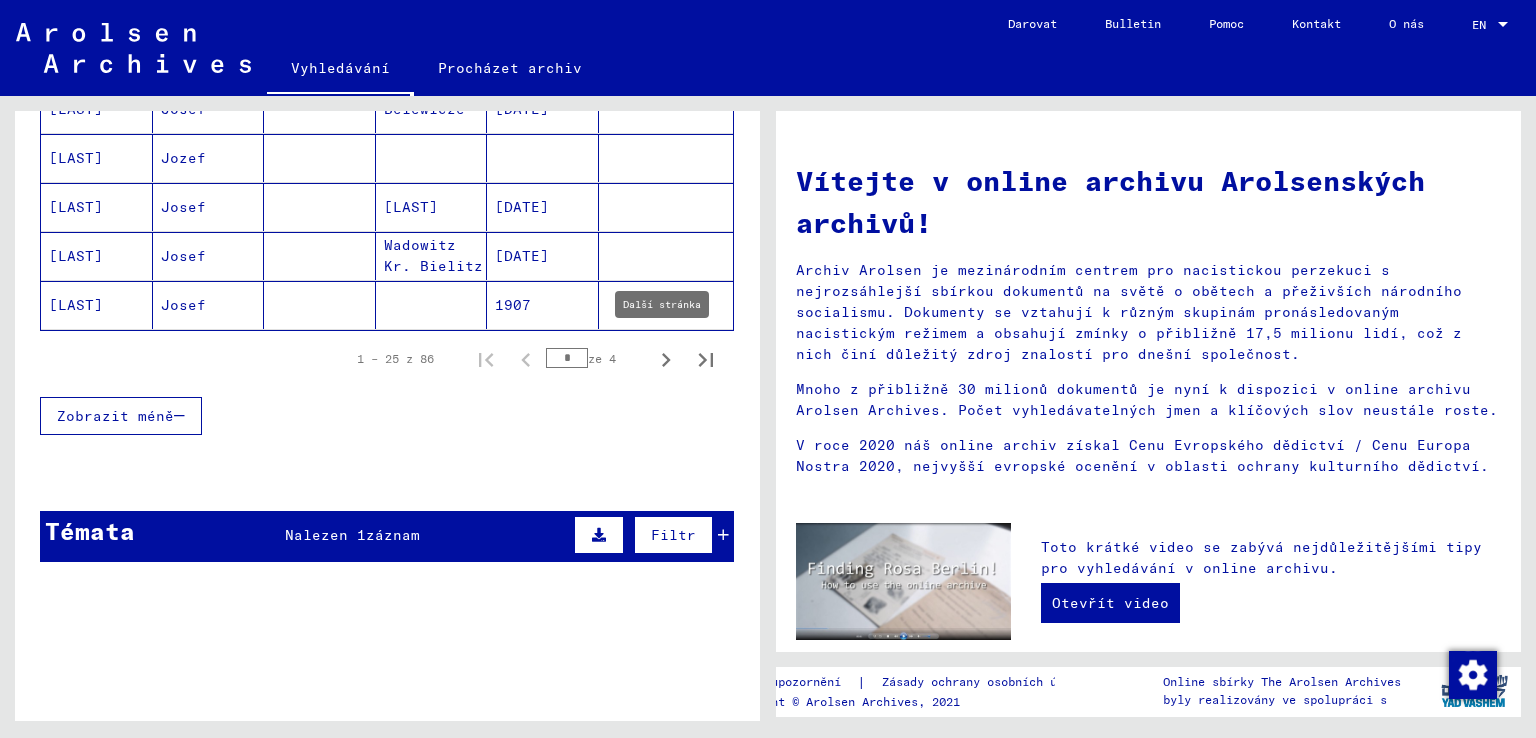 click 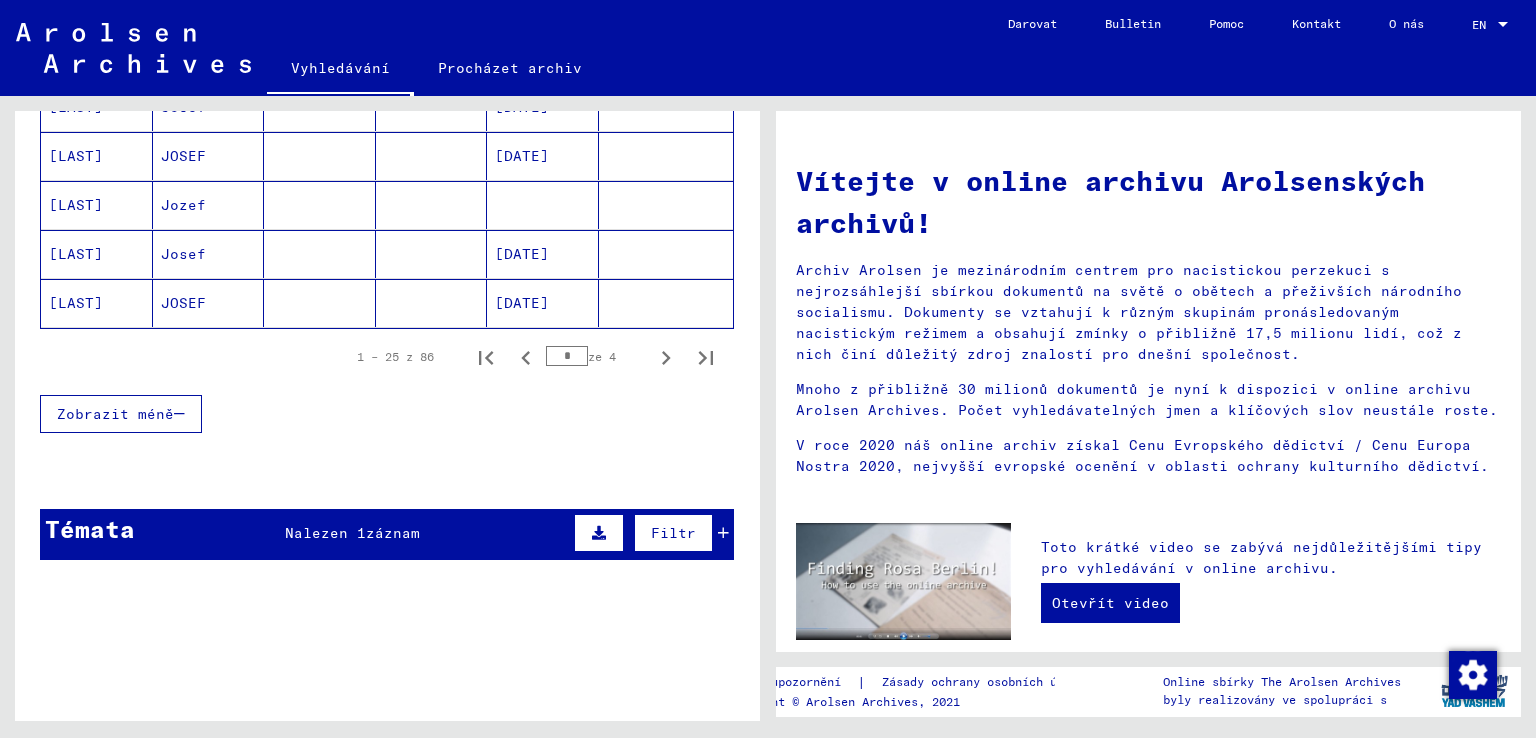 scroll, scrollTop: 1303, scrollLeft: 0, axis: vertical 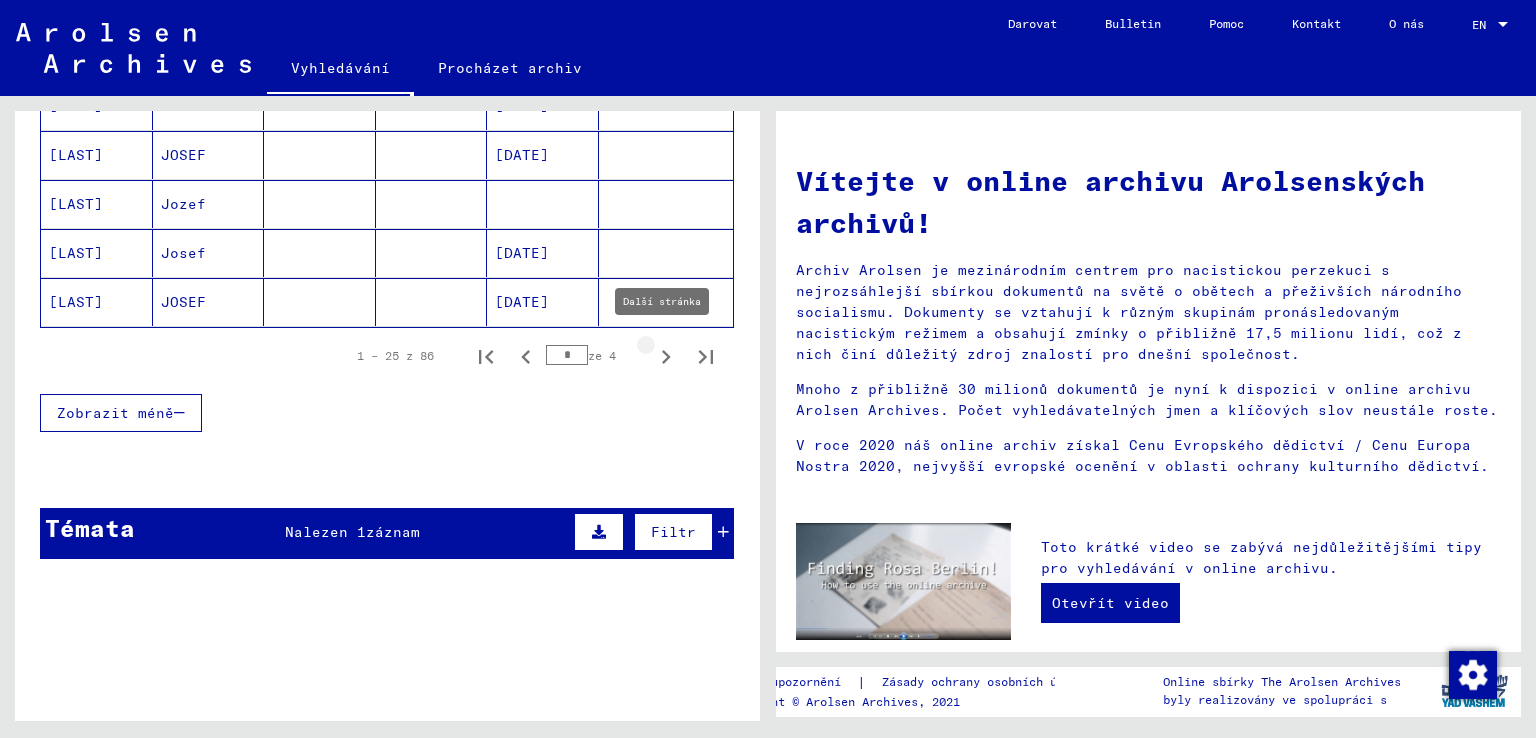 click 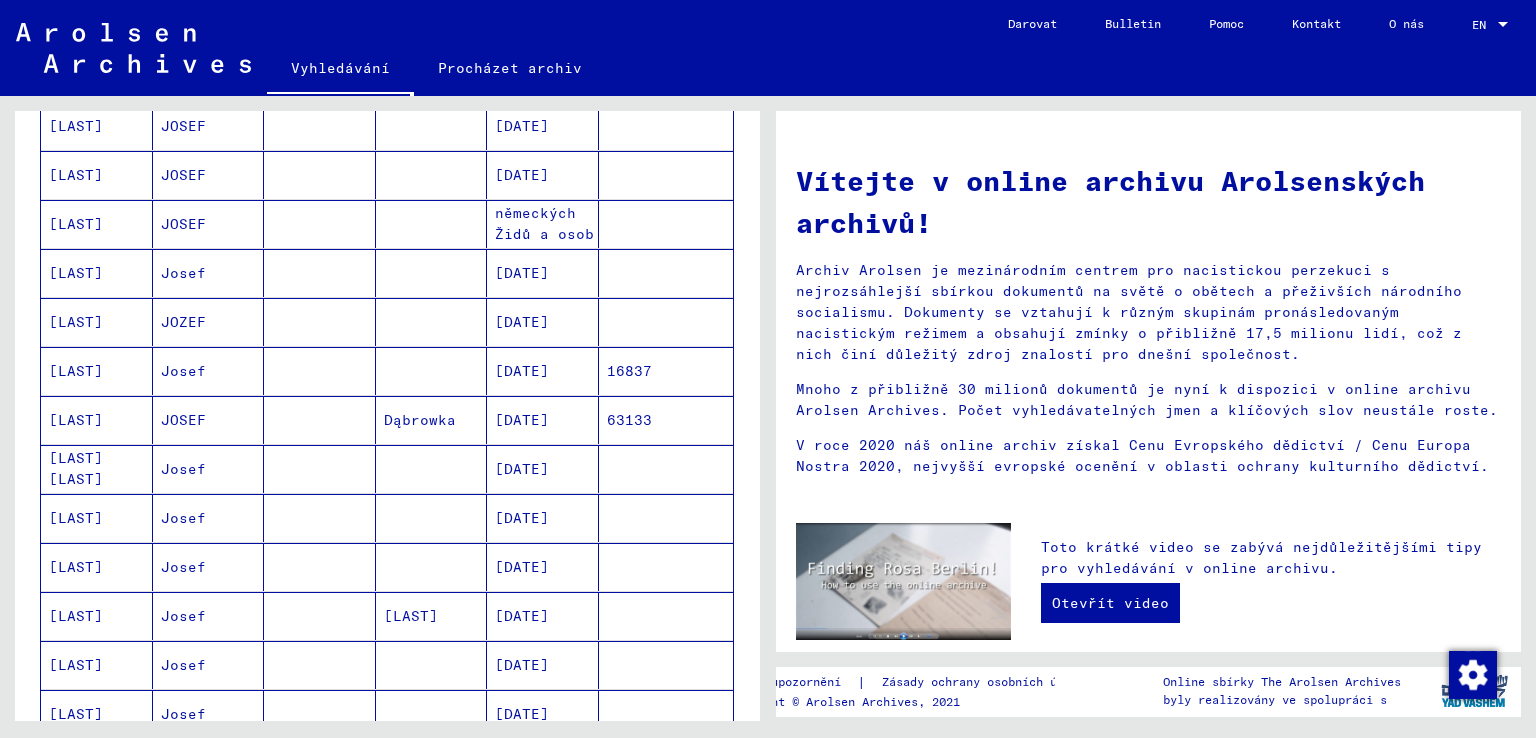 scroll, scrollTop: 103, scrollLeft: 0, axis: vertical 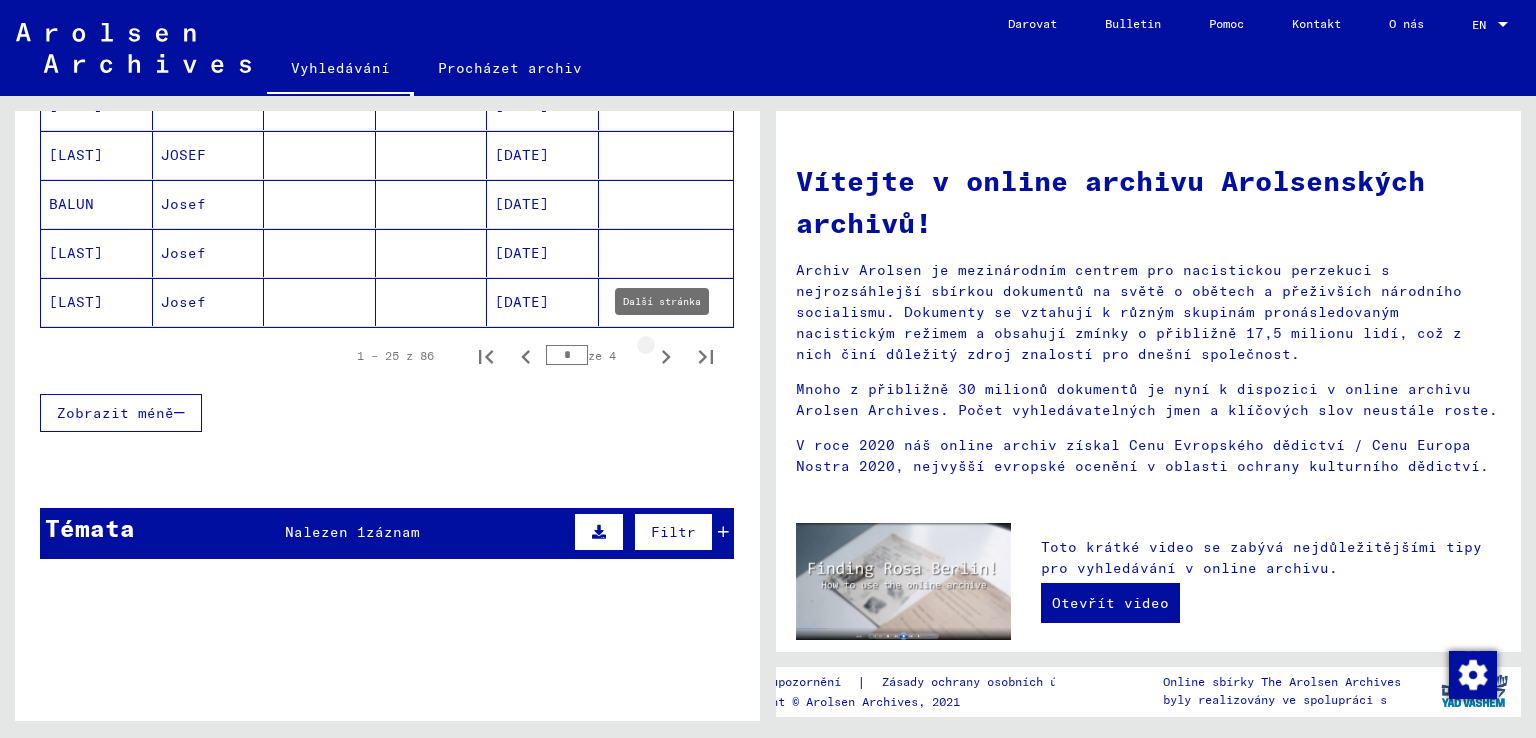 click 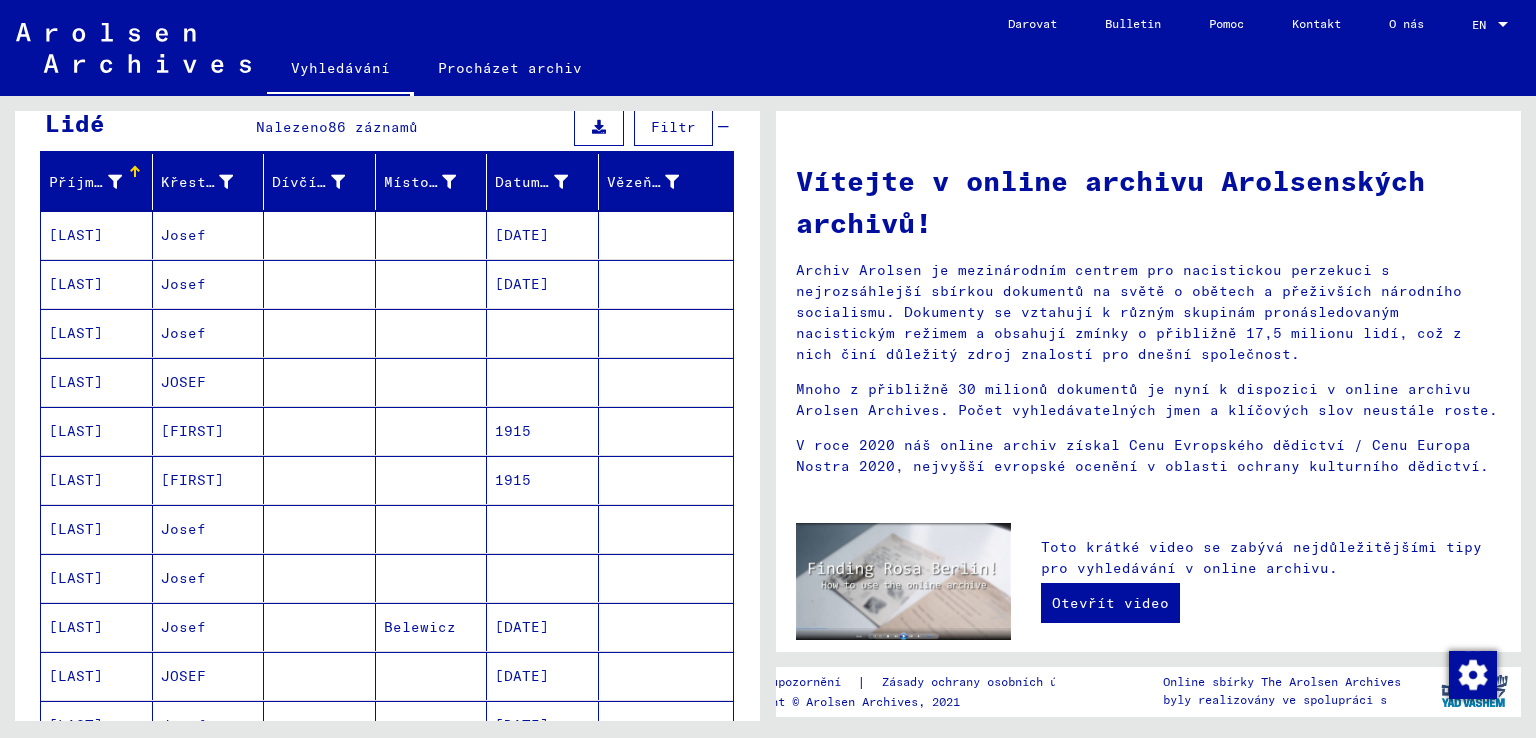 scroll, scrollTop: 320, scrollLeft: 0, axis: vertical 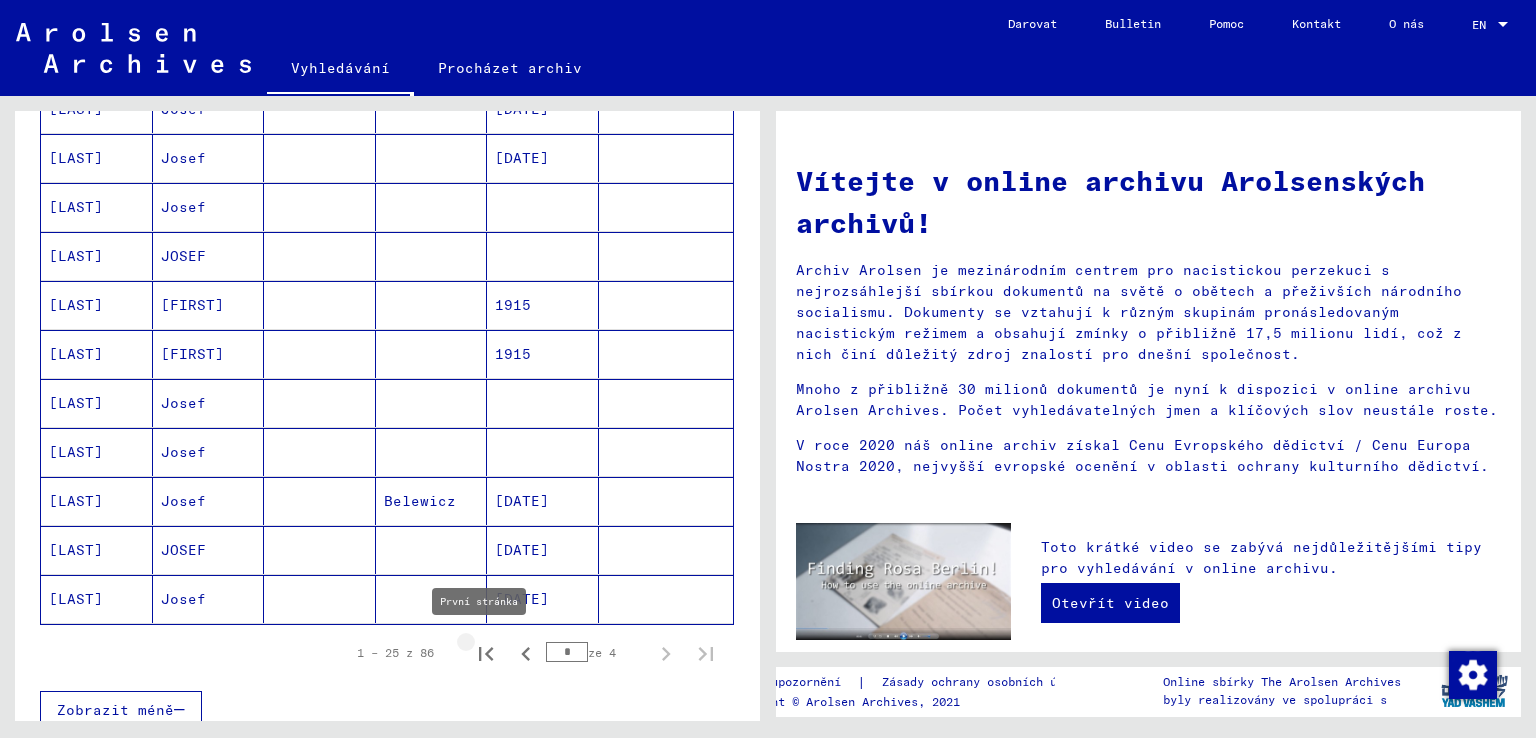click 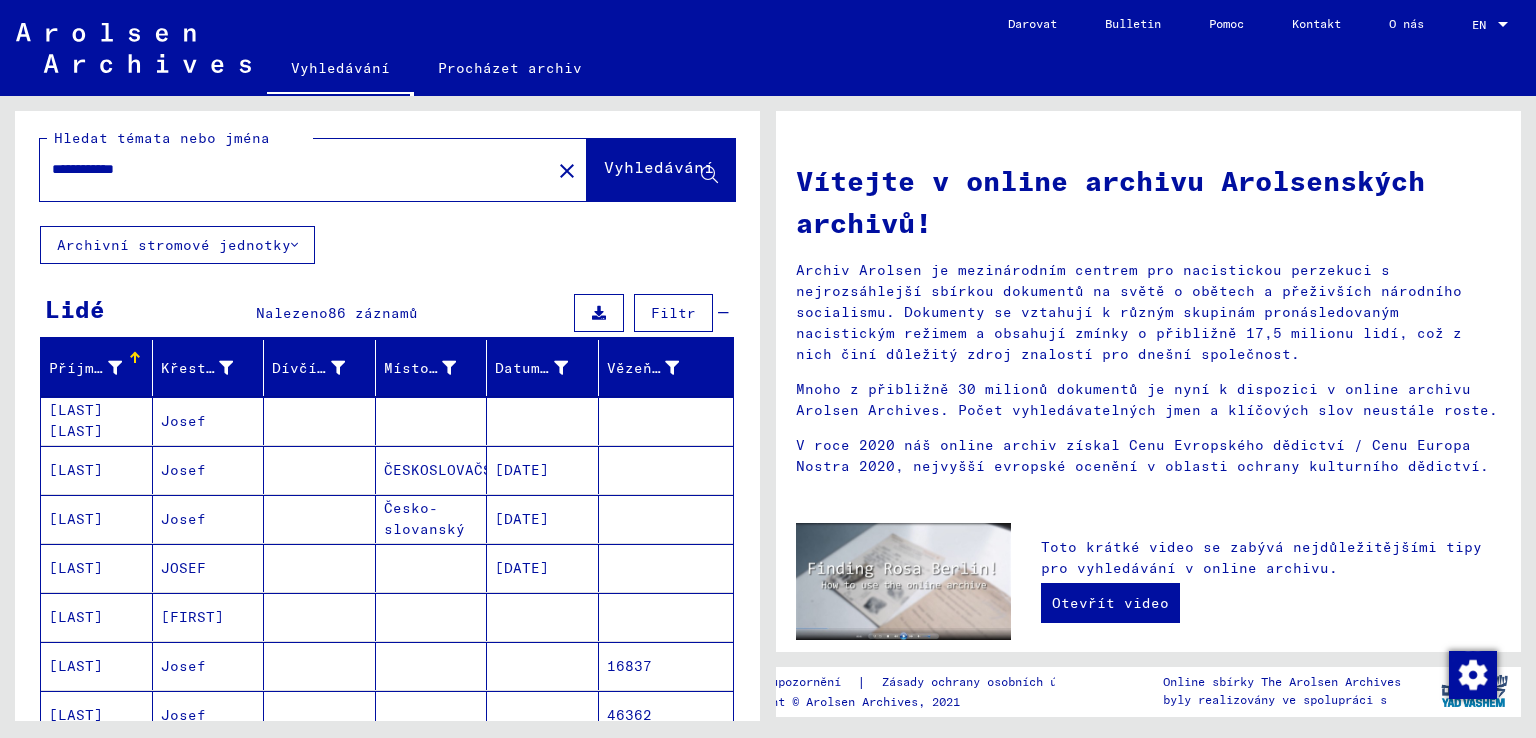 scroll, scrollTop: 0, scrollLeft: 0, axis: both 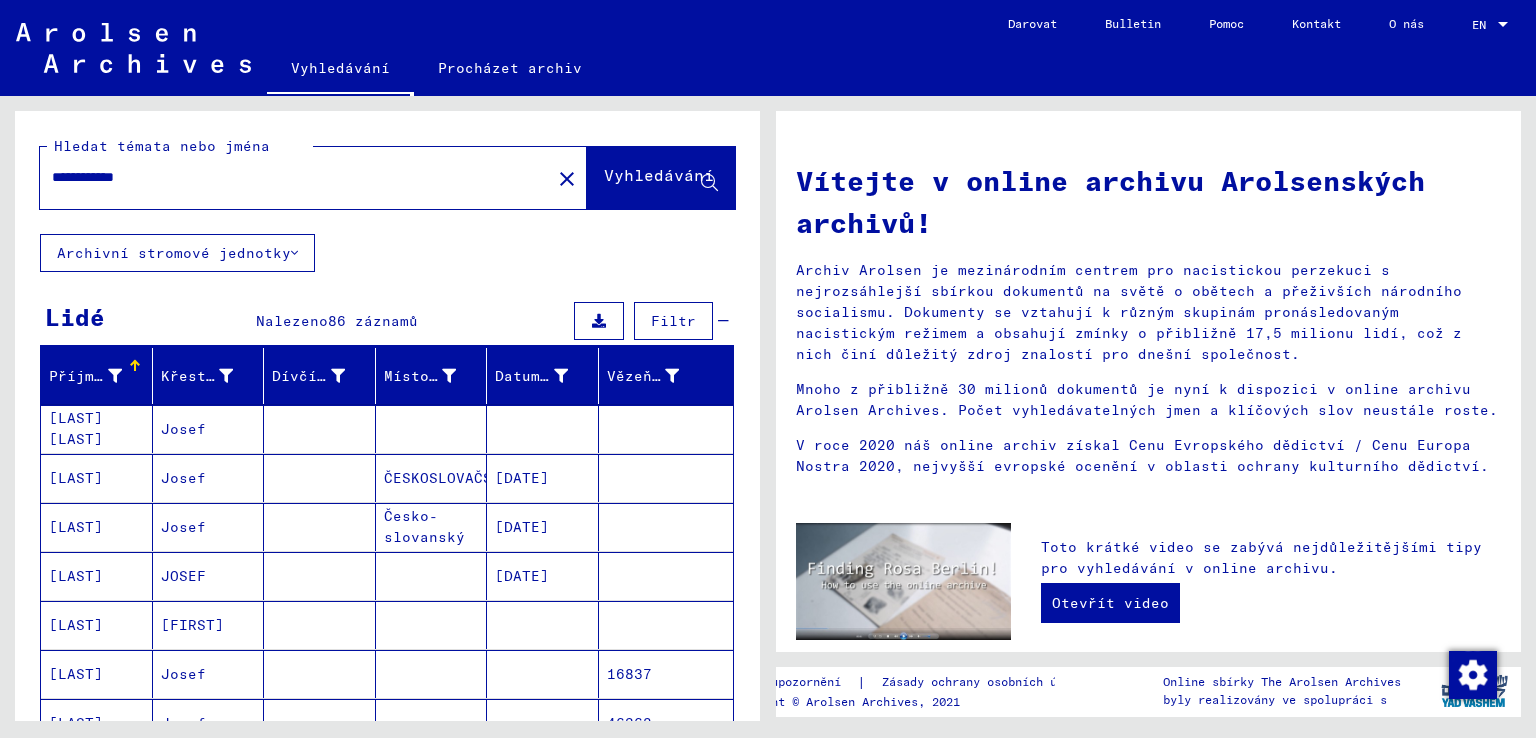 click on "[LAST] [LAST]" at bounding box center (76, 478) 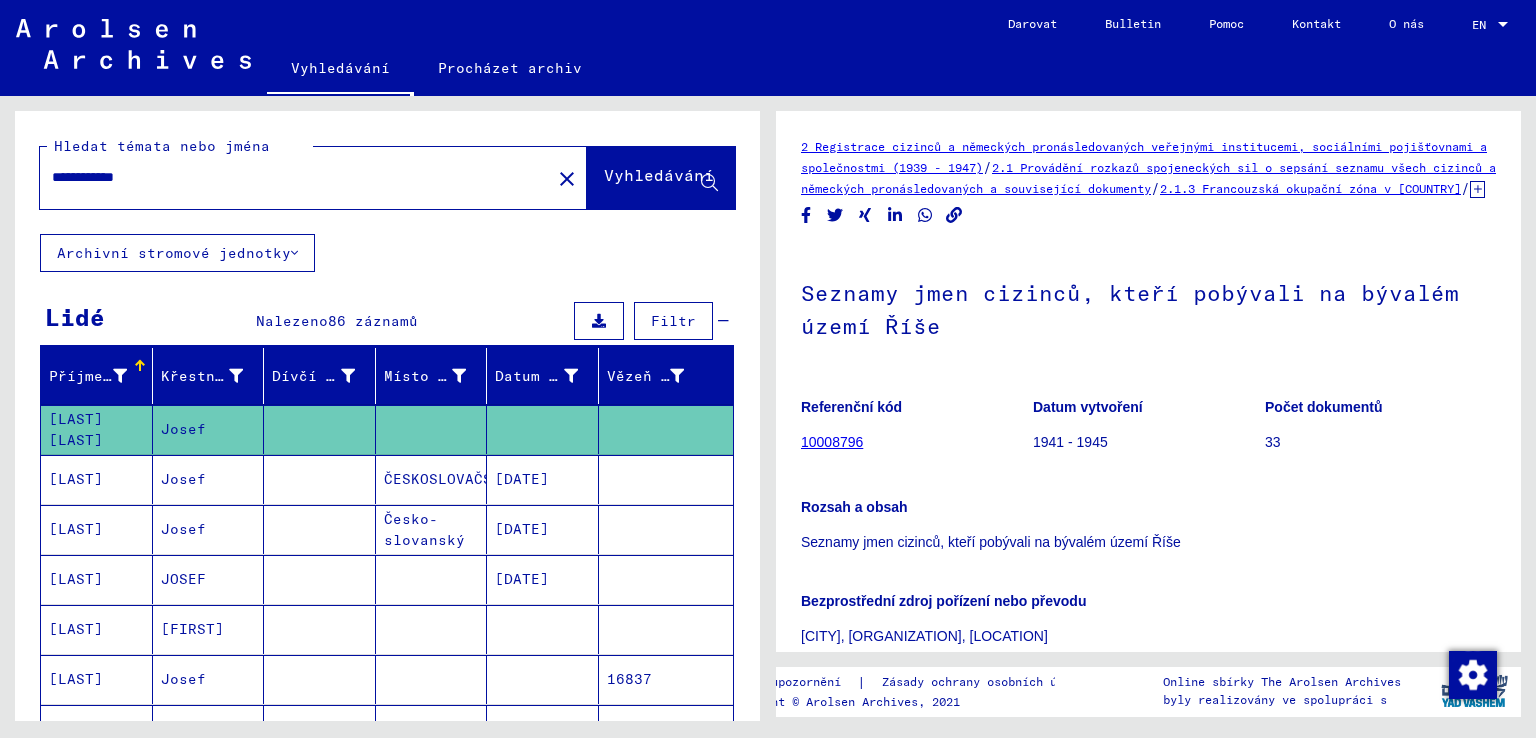 scroll, scrollTop: 0, scrollLeft: 0, axis: both 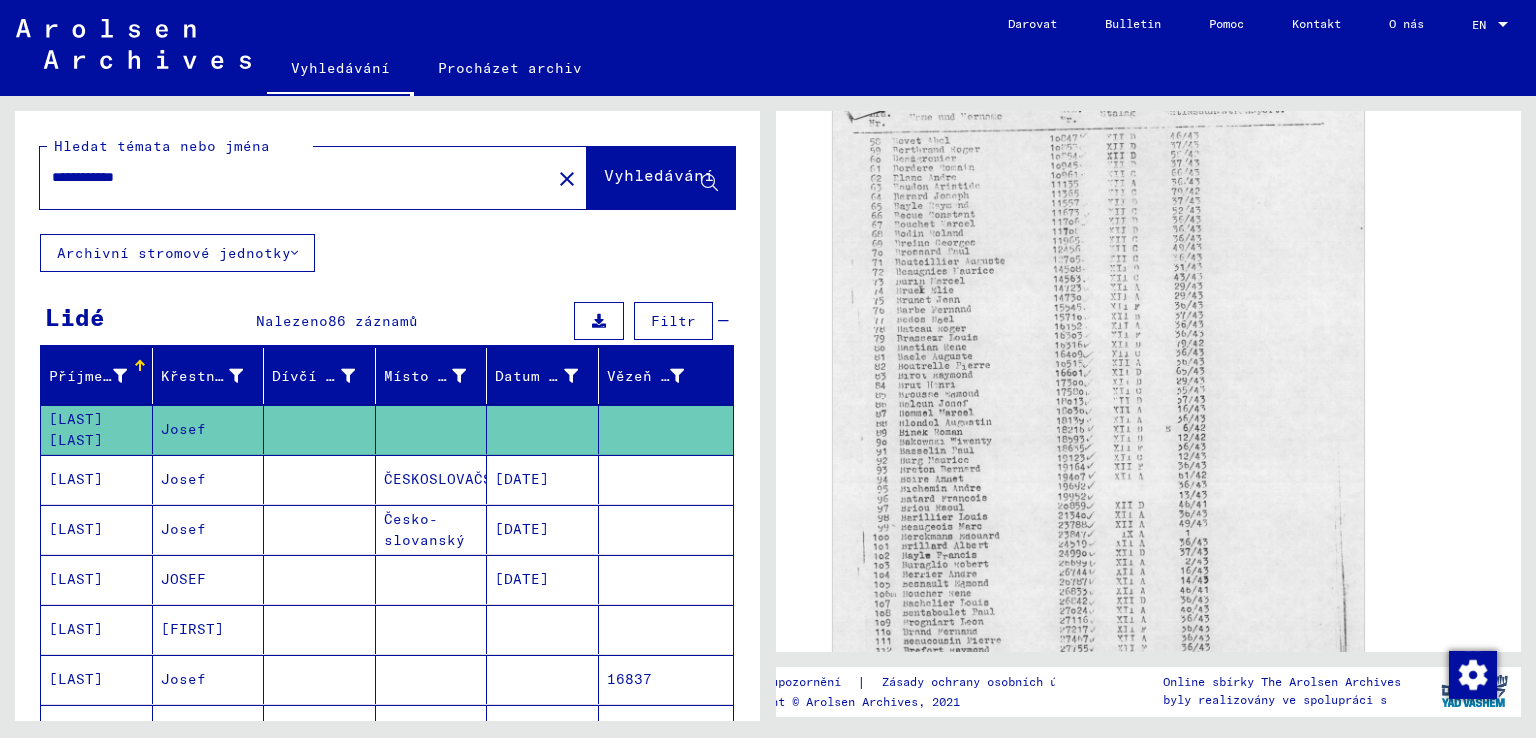 click on "Josef" at bounding box center [183, 529] 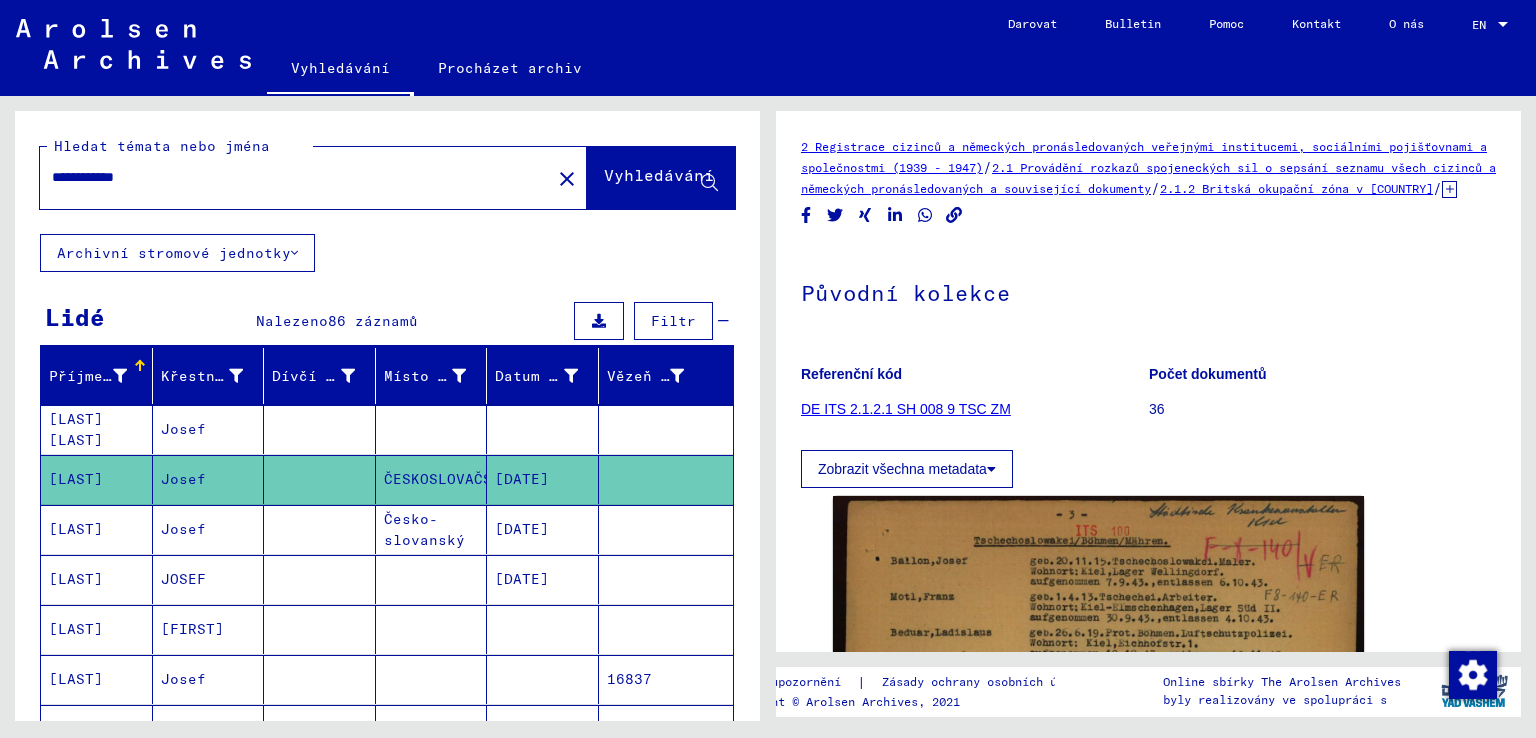 scroll, scrollTop: 0, scrollLeft: 0, axis: both 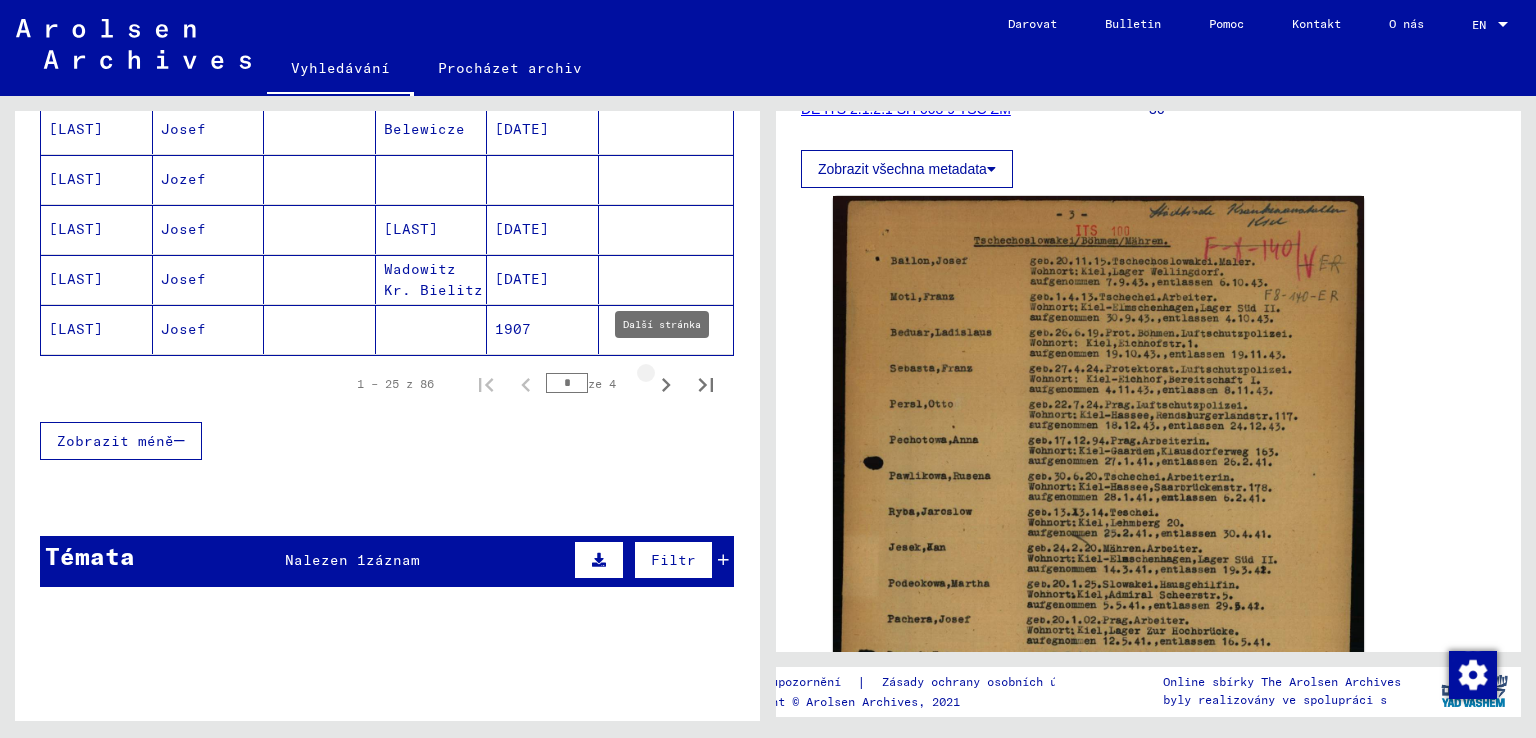 click 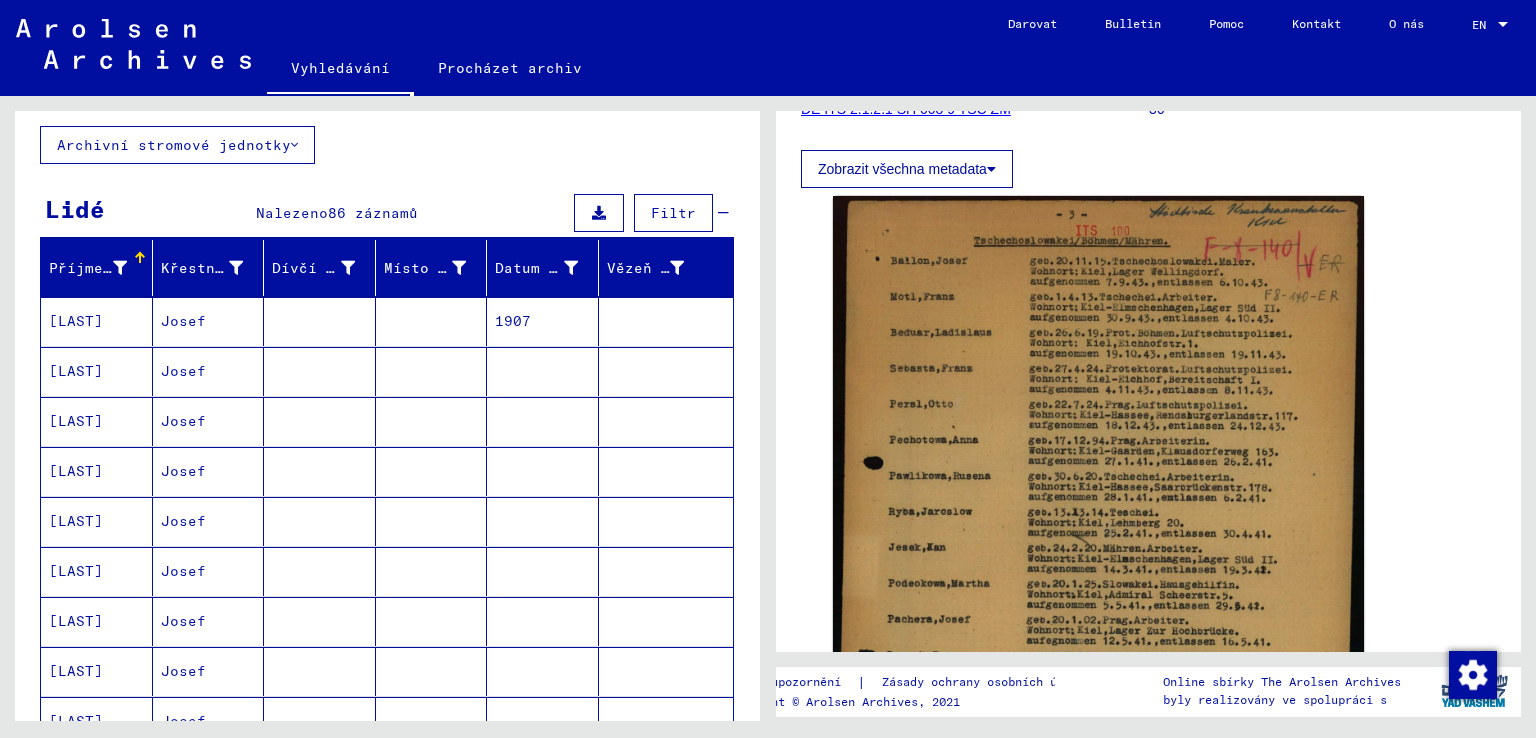 scroll, scrollTop: 100, scrollLeft: 0, axis: vertical 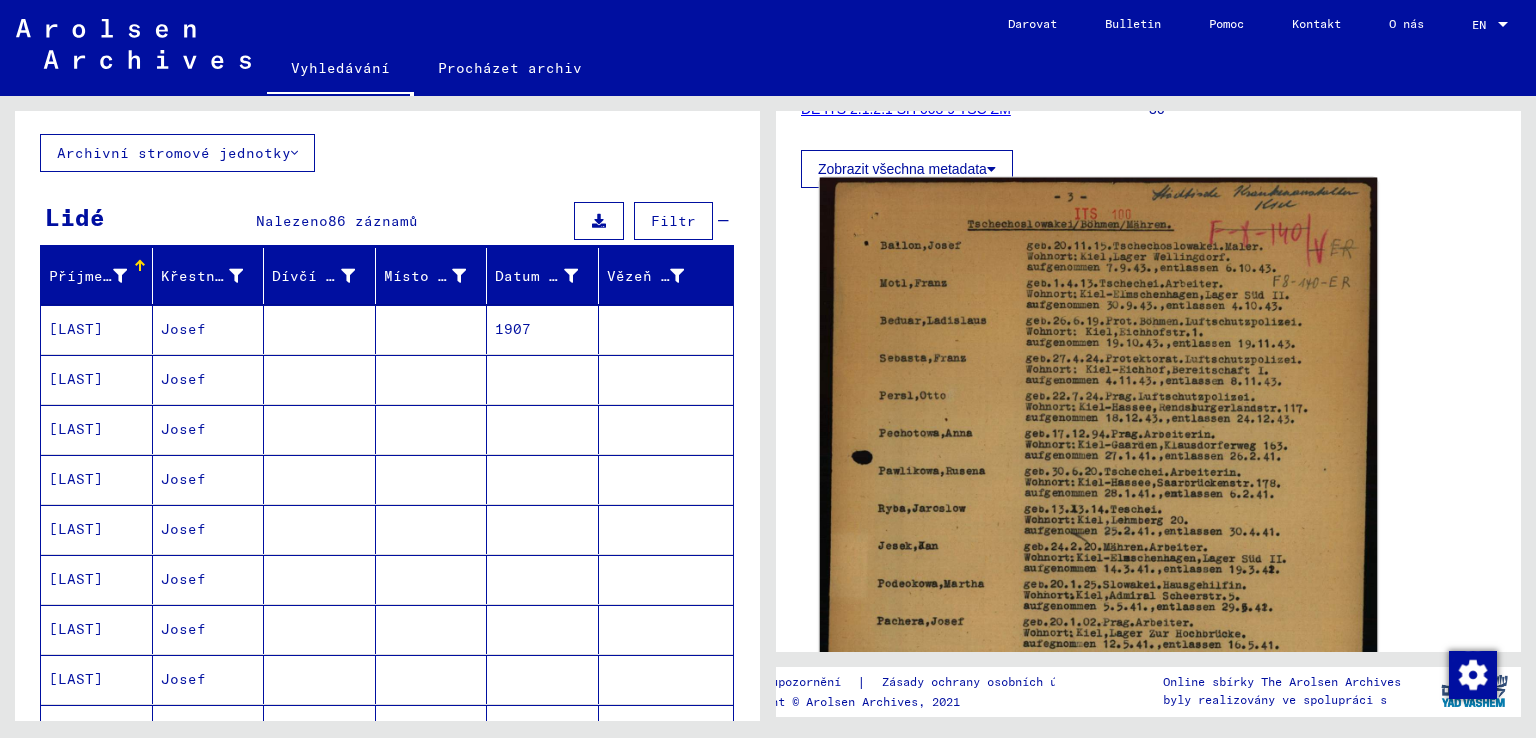 click 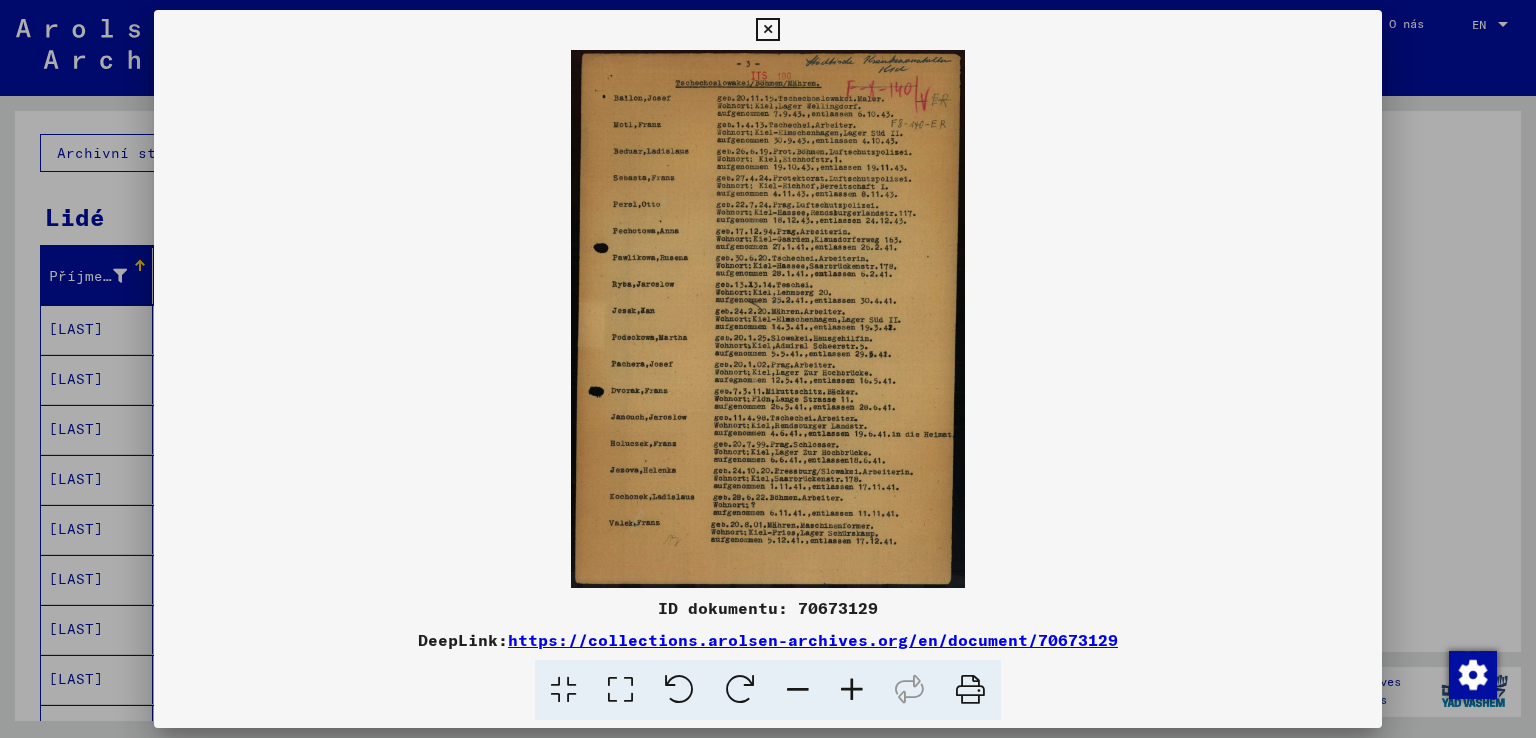 click at bounding box center [852, 690] 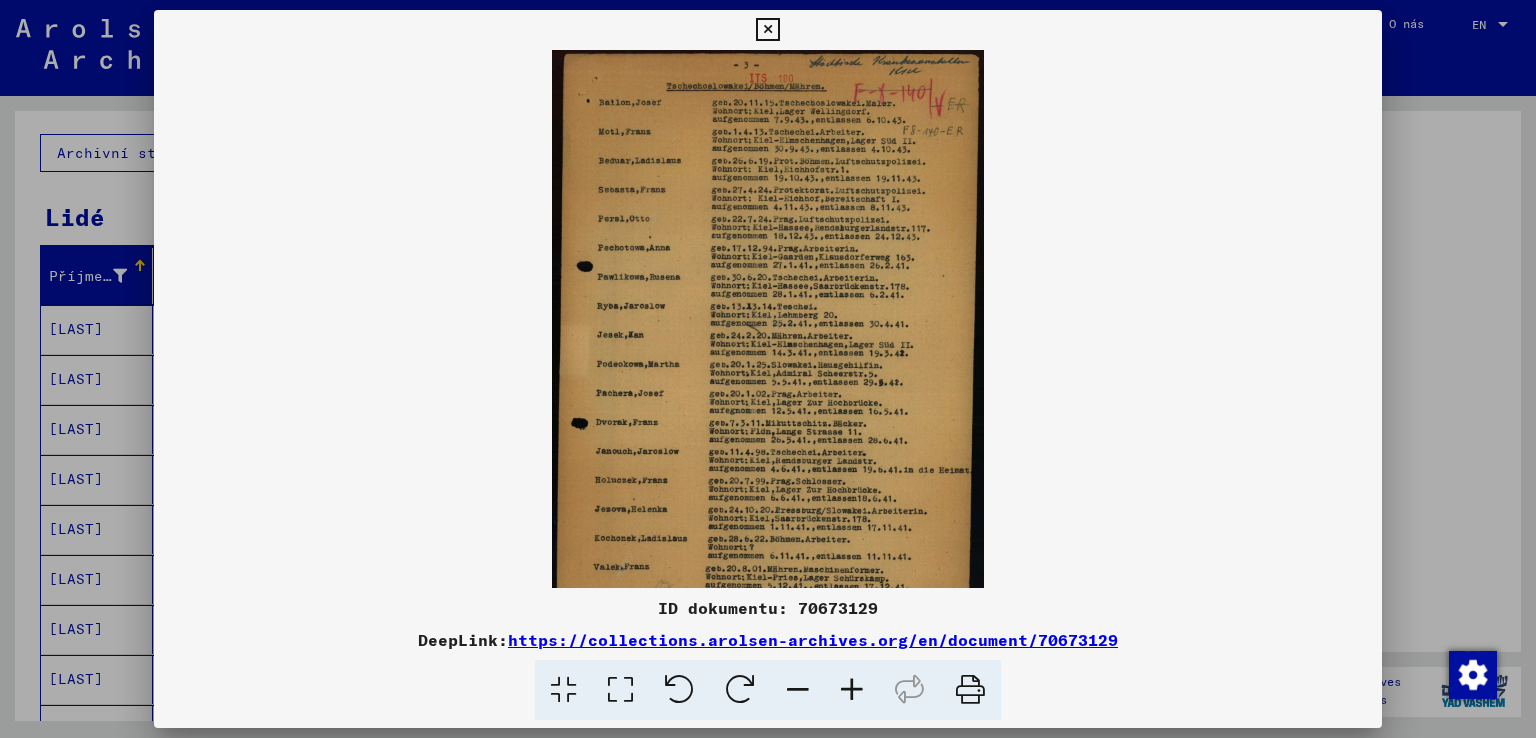 click at bounding box center [852, 690] 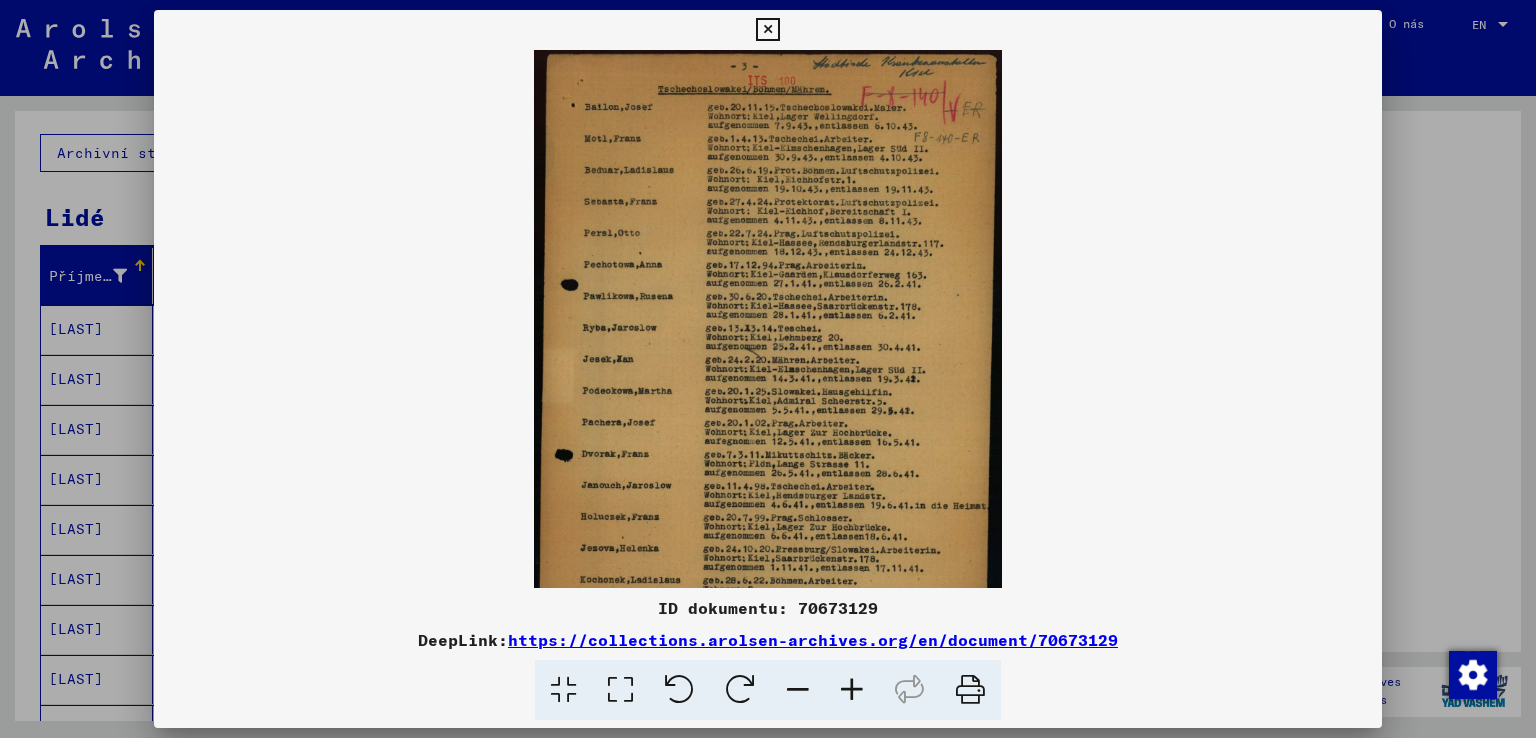 click at bounding box center [852, 690] 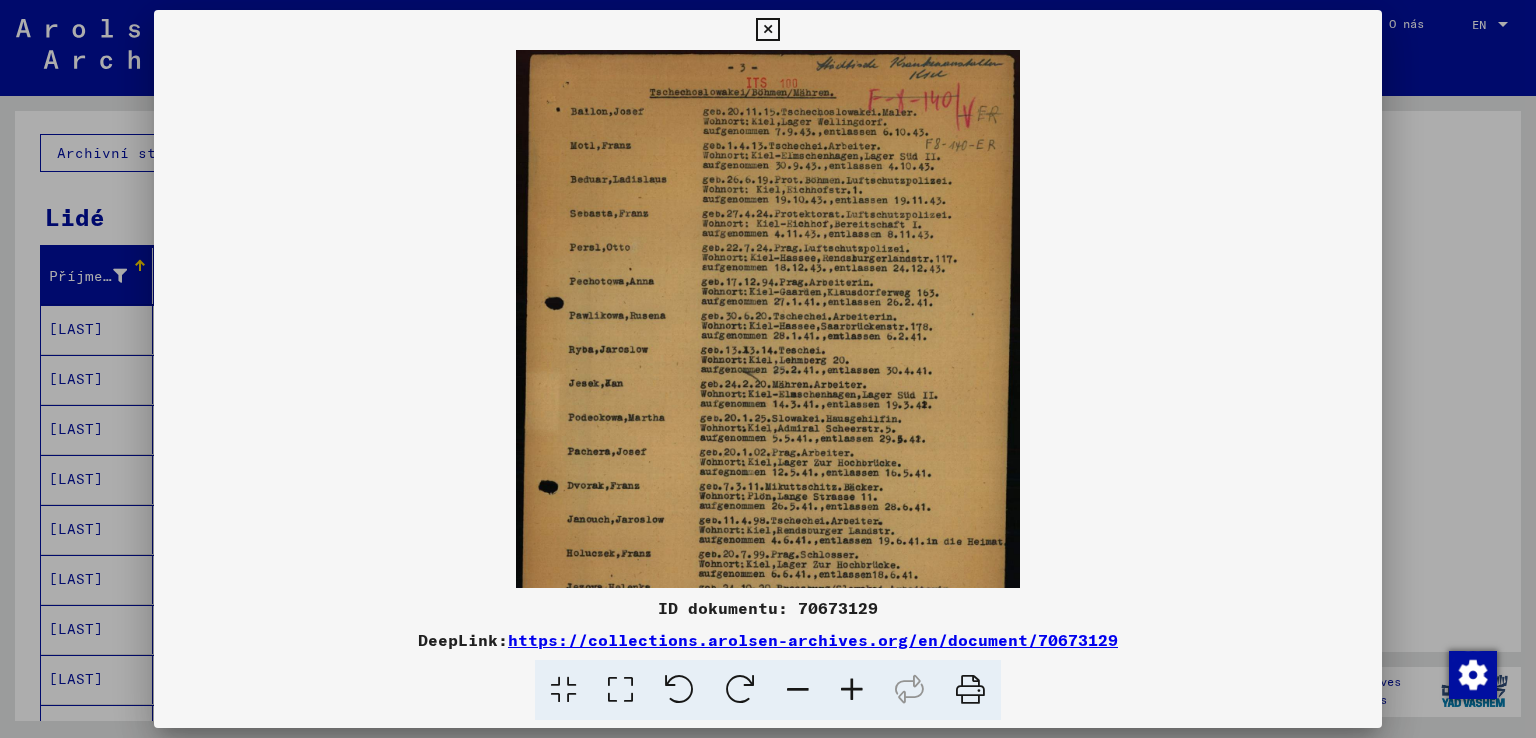 click at bounding box center [852, 690] 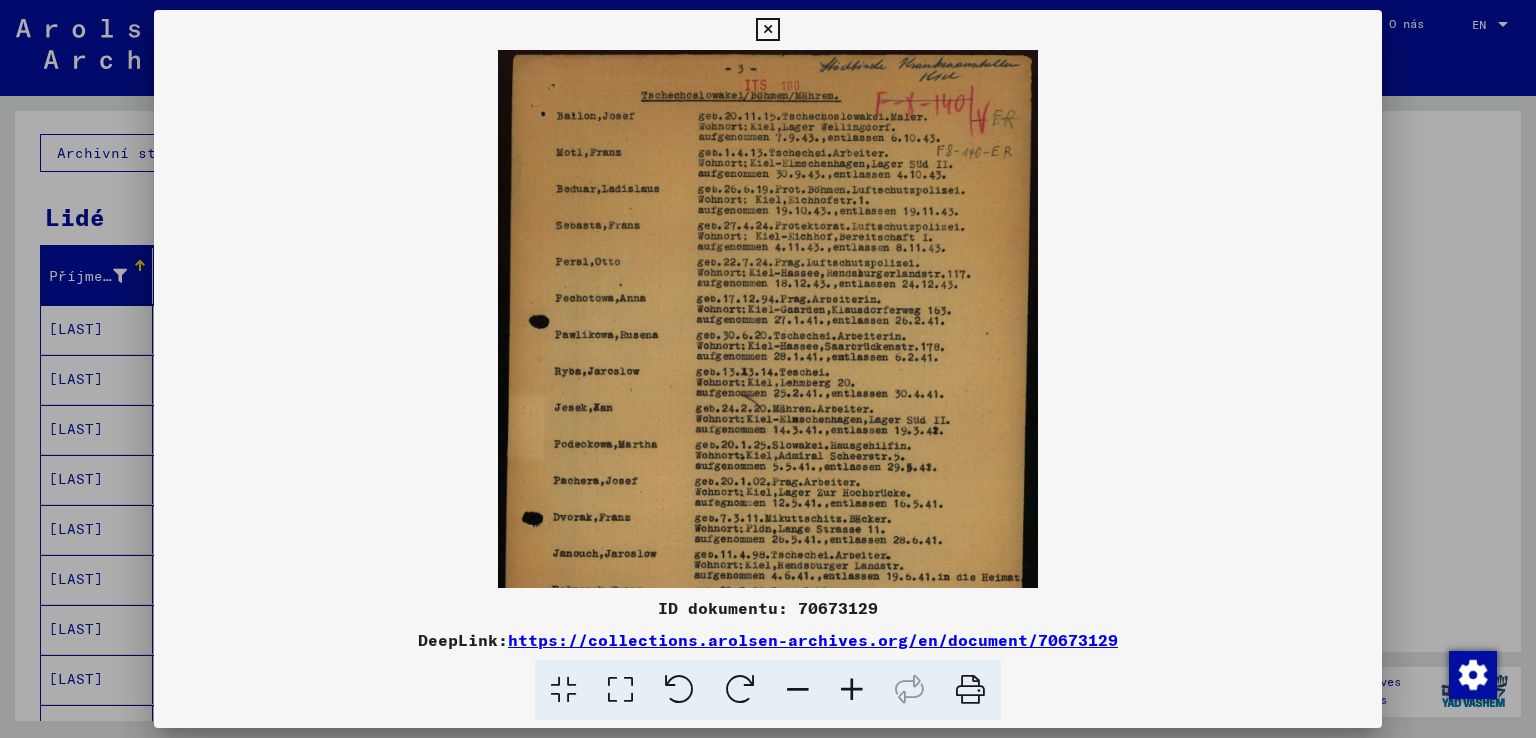click at bounding box center [852, 690] 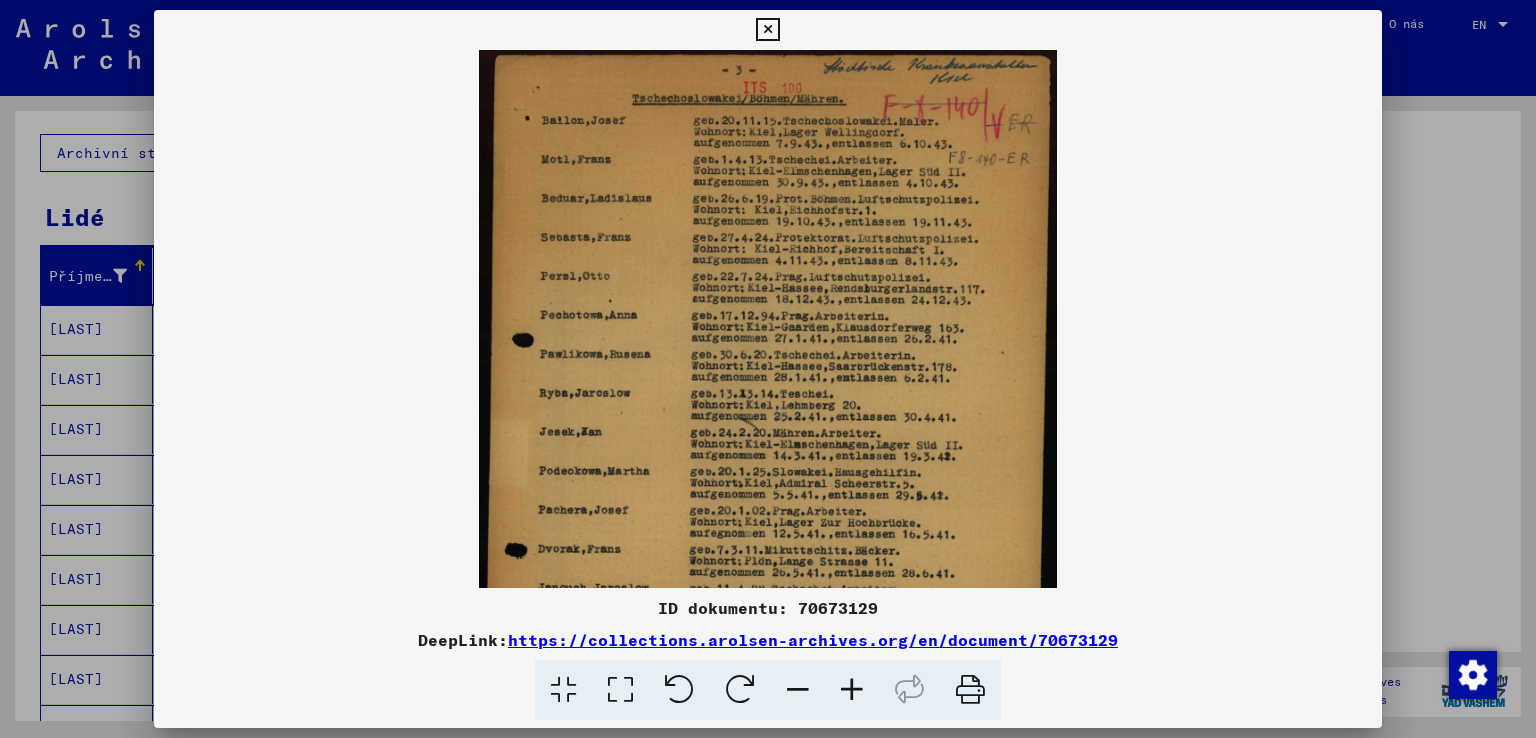 click at bounding box center (852, 690) 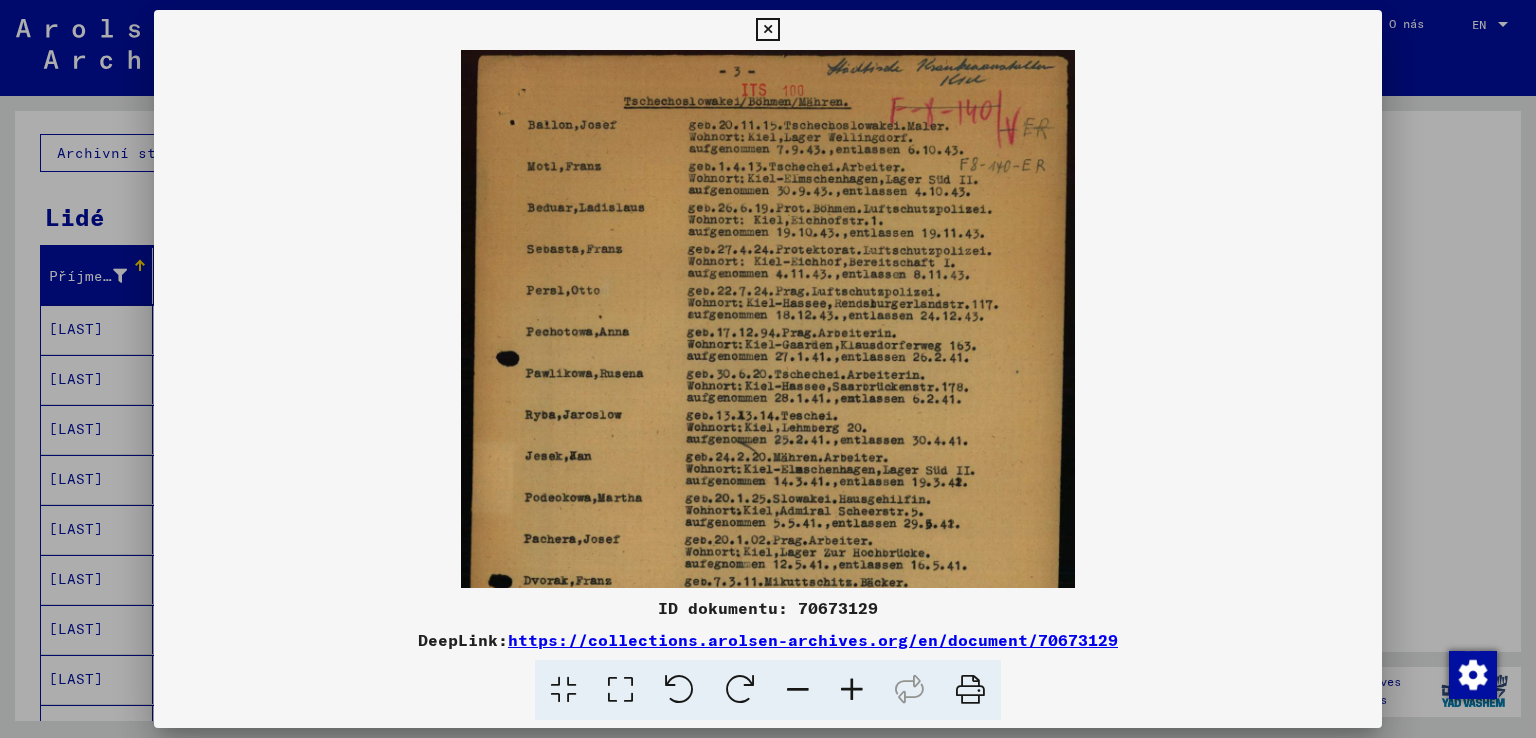 click at bounding box center [852, 690] 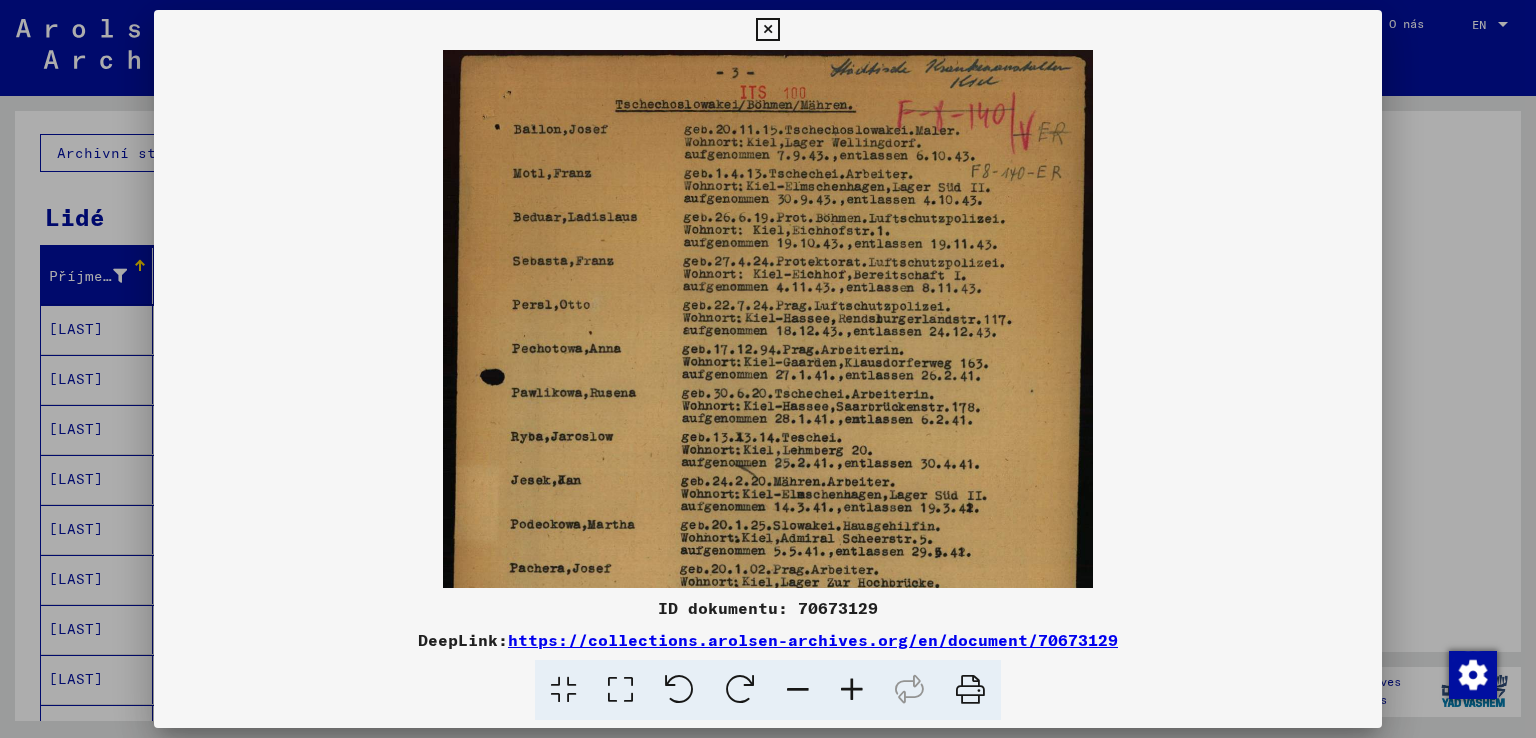 click at bounding box center [852, 690] 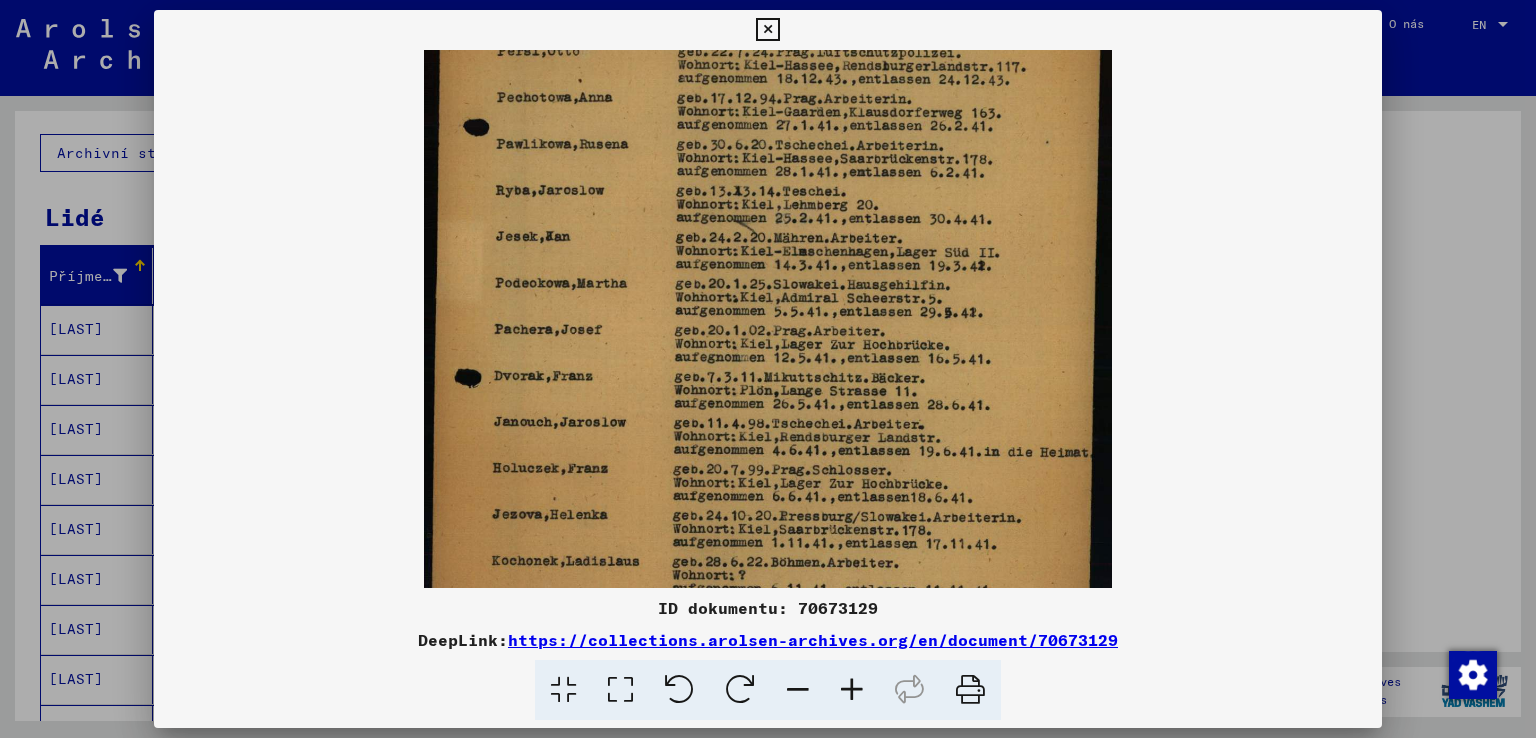 drag, startPoint x: 744, startPoint y: 454, endPoint x: 701, endPoint y: 189, distance: 268.466 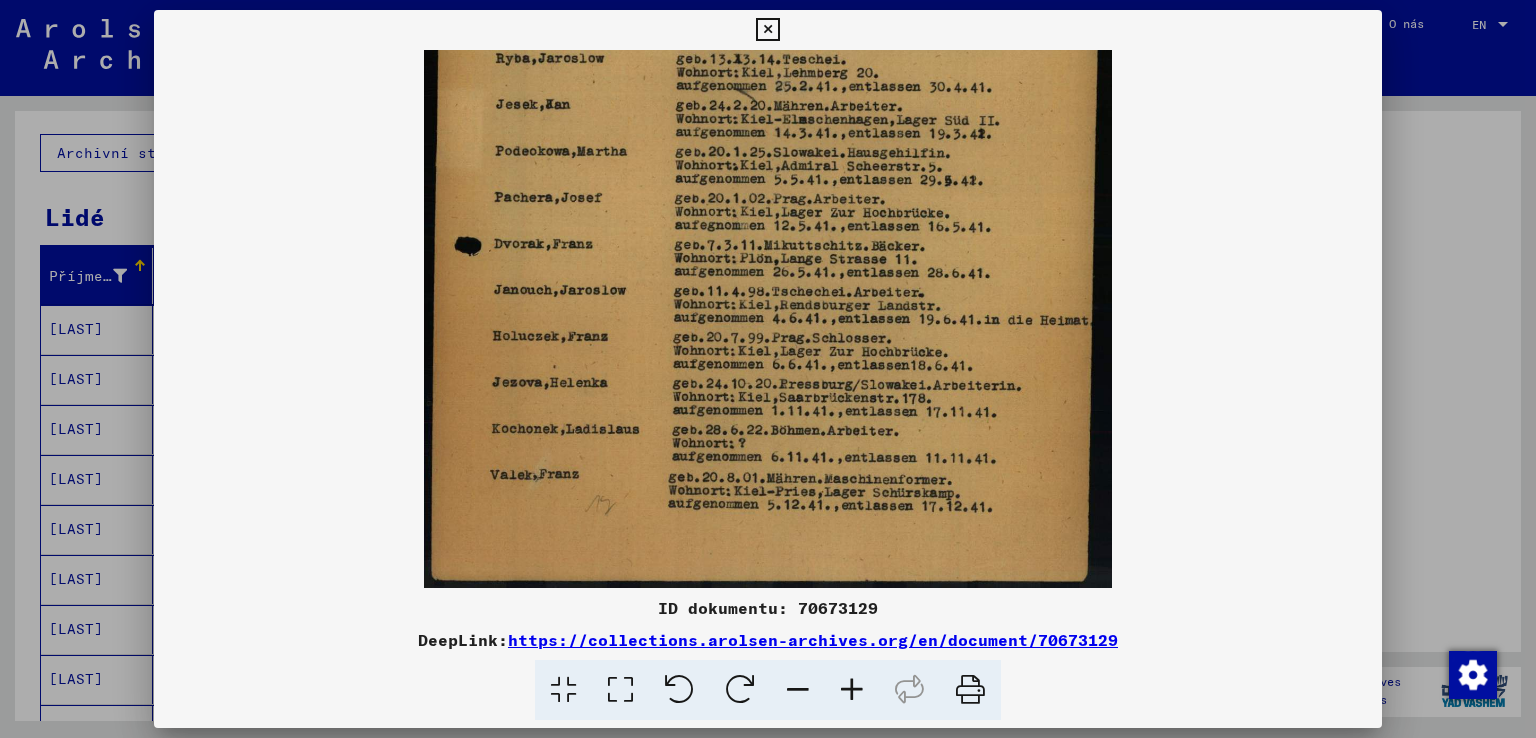 drag, startPoint x: 798, startPoint y: 406, endPoint x: 822, endPoint y: 143, distance: 264.09277 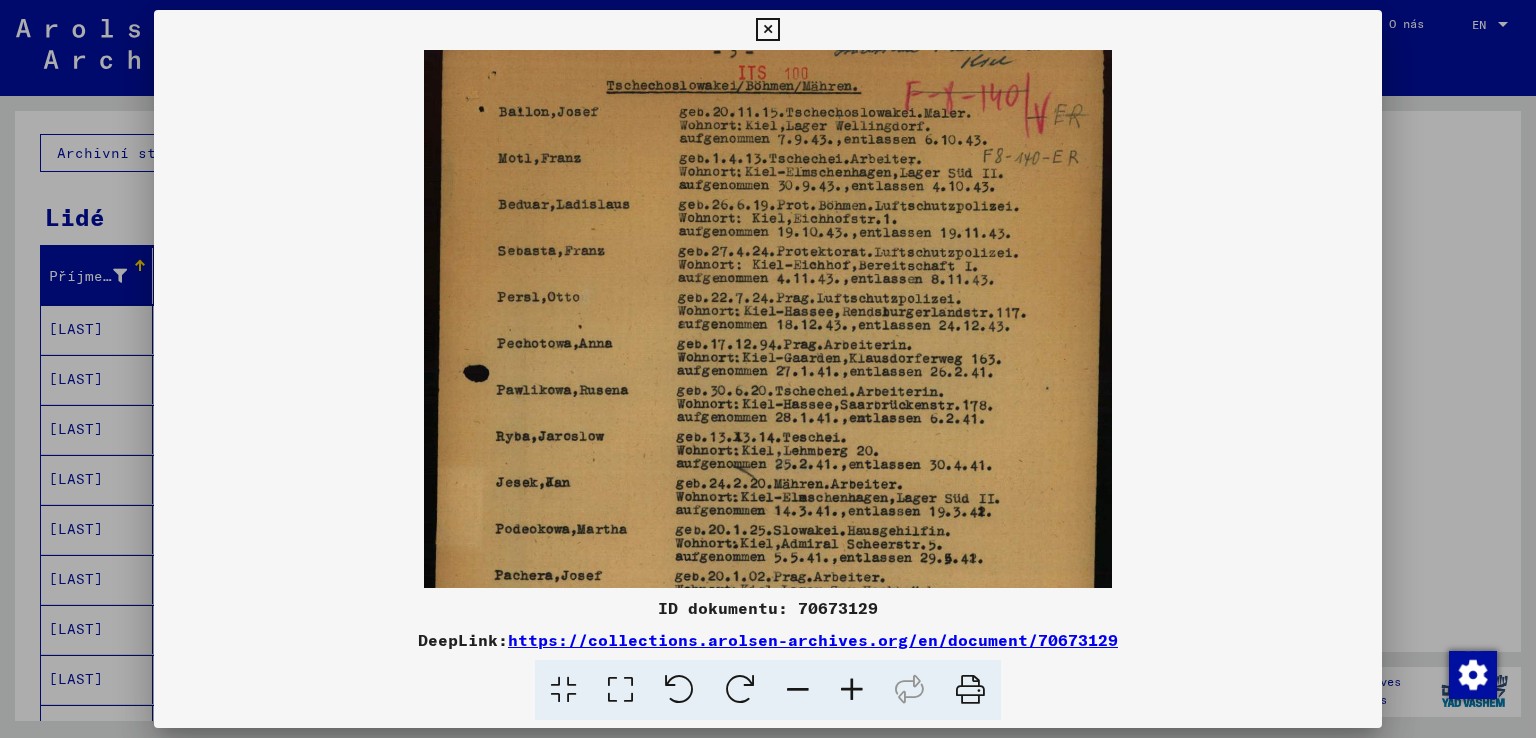 scroll, scrollTop: 0, scrollLeft: 0, axis: both 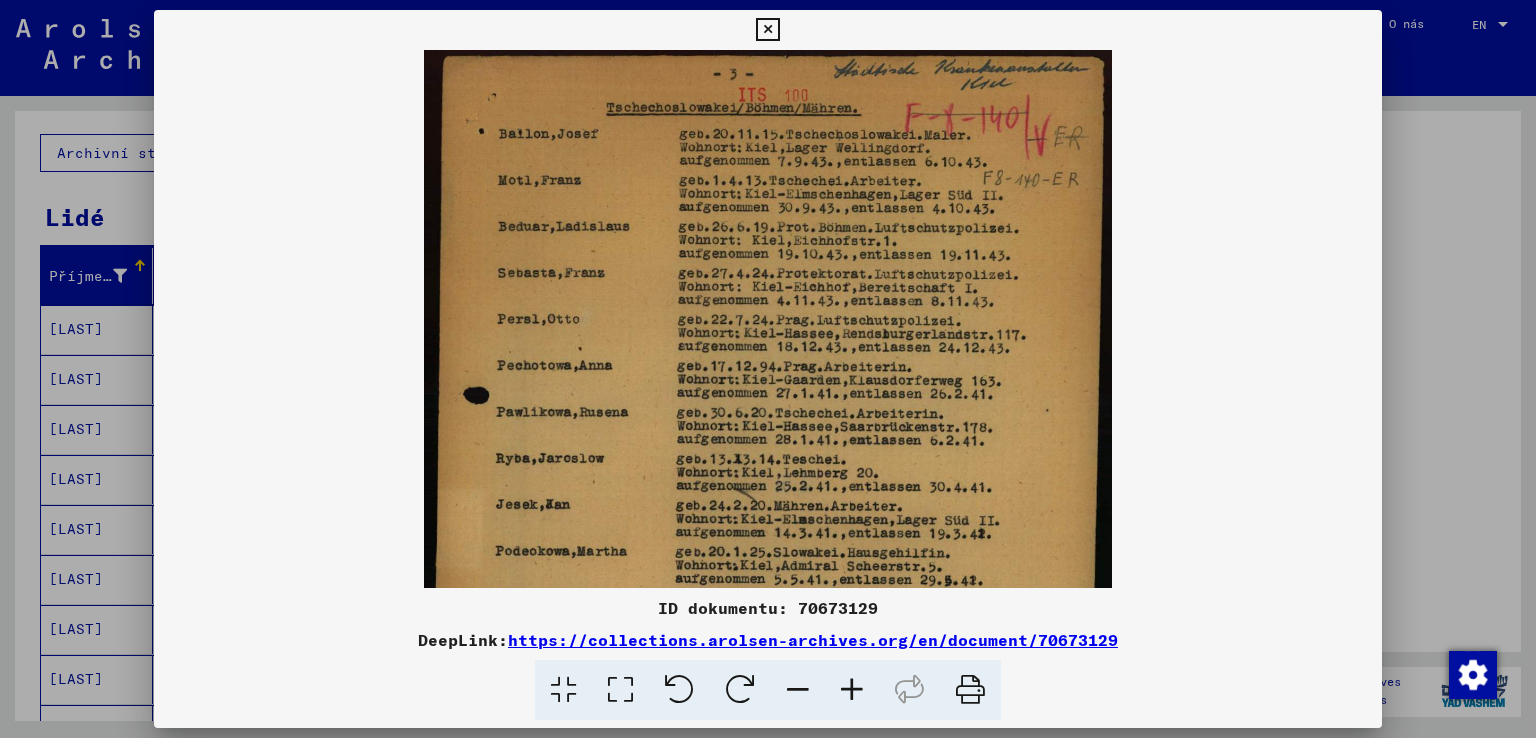 drag, startPoint x: 843, startPoint y: 180, endPoint x: 733, endPoint y: 626, distance: 459.36478 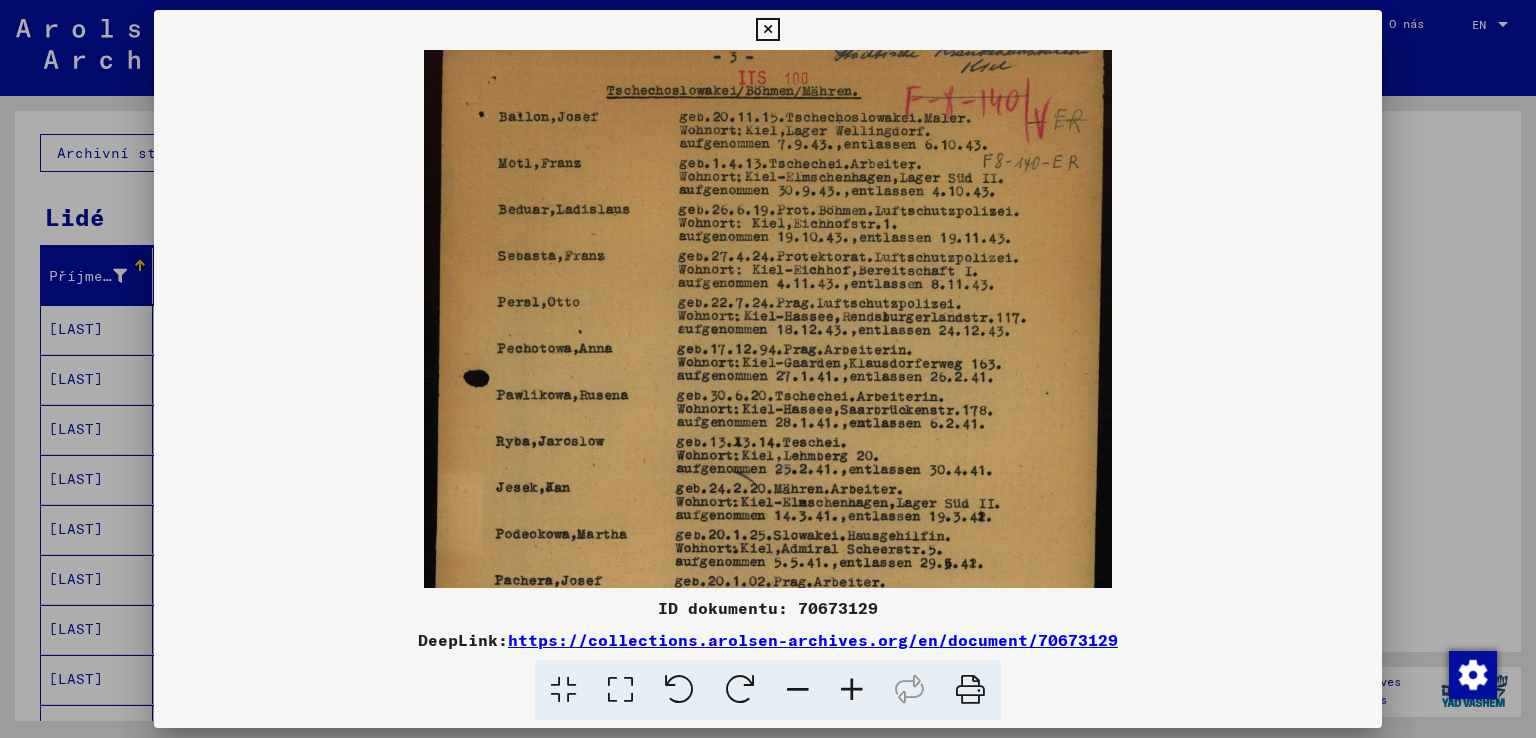 click at bounding box center (767, 30) 